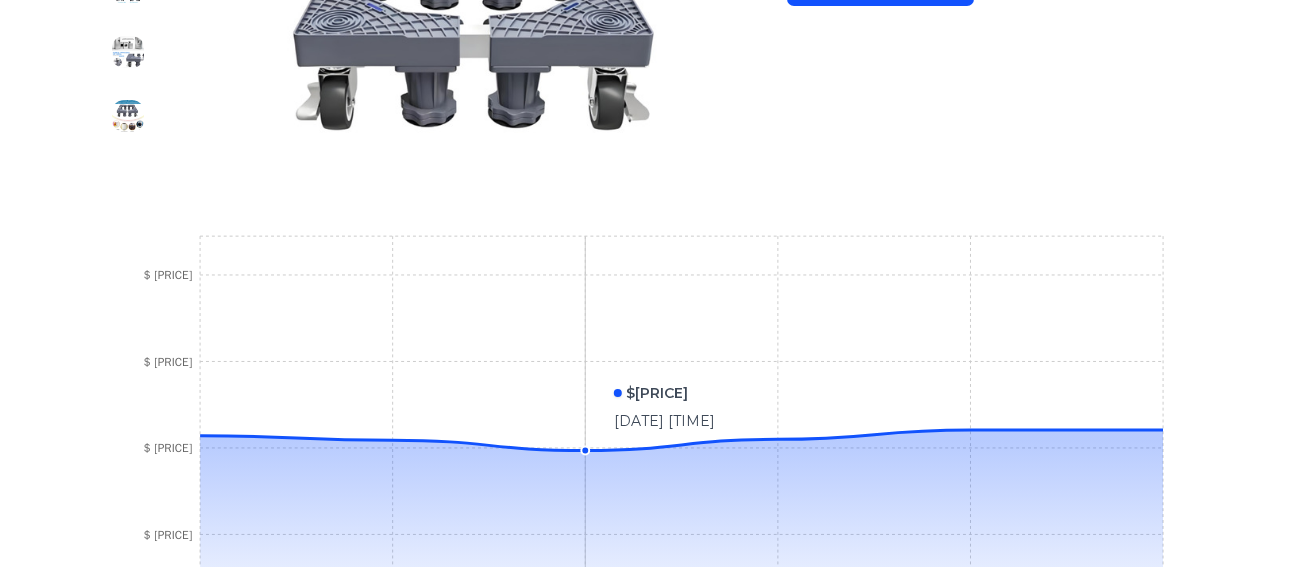 scroll, scrollTop: 503, scrollLeft: 0, axis: vertical 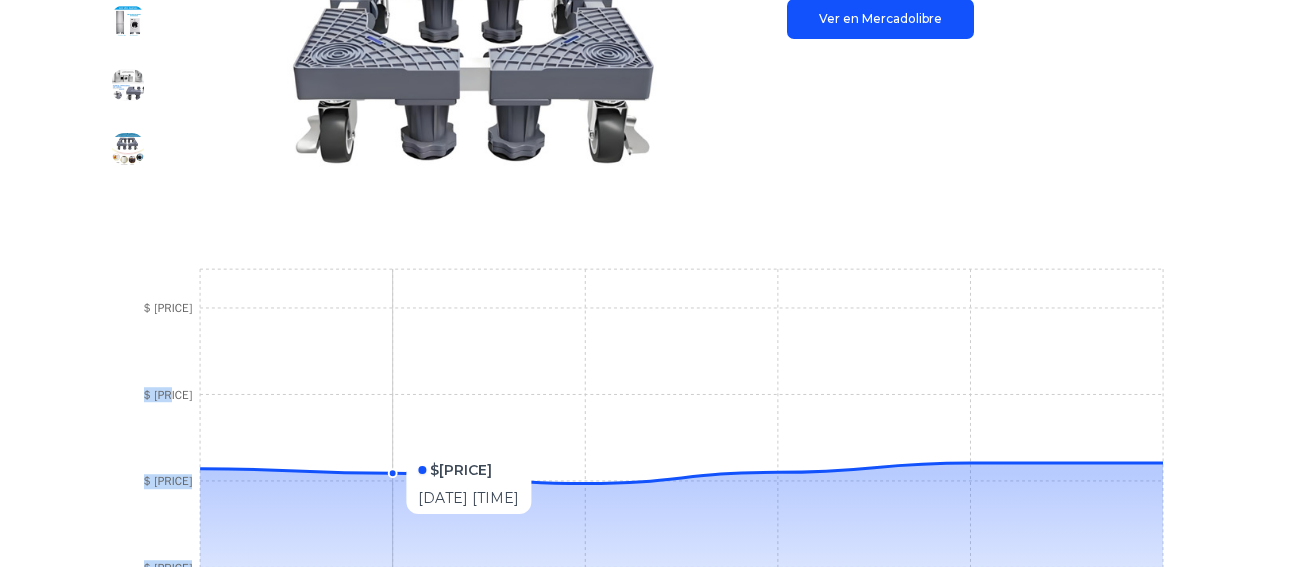 drag, startPoint x: 335, startPoint y: 422, endPoint x: 548, endPoint y: 463, distance: 216.91013 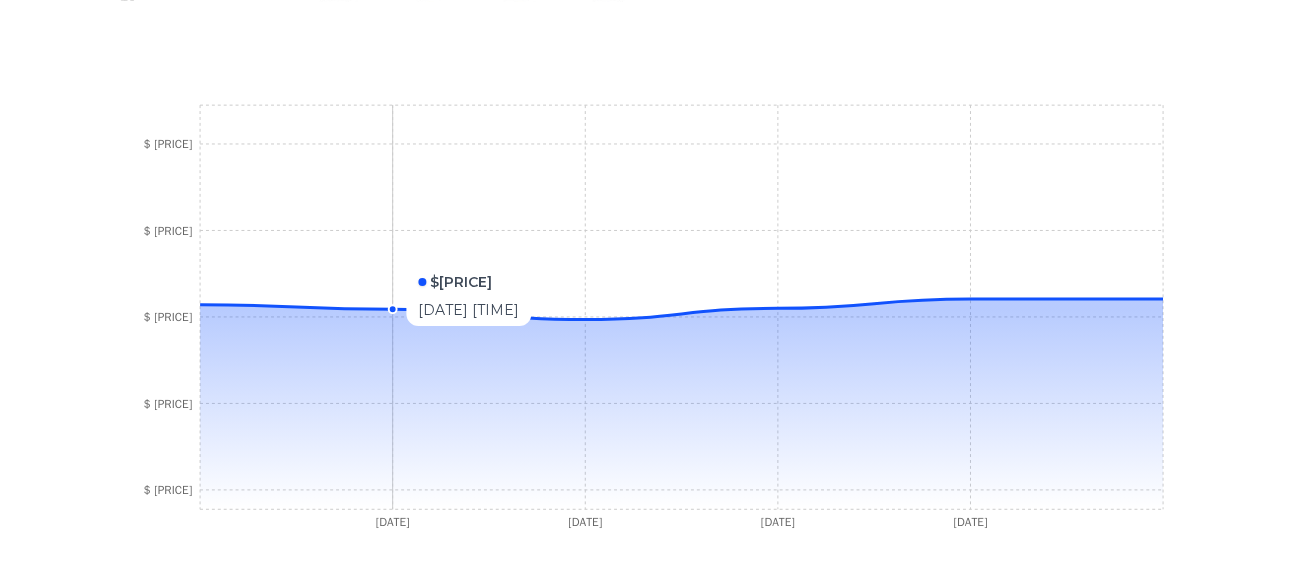 scroll, scrollTop: 703, scrollLeft: 0, axis: vertical 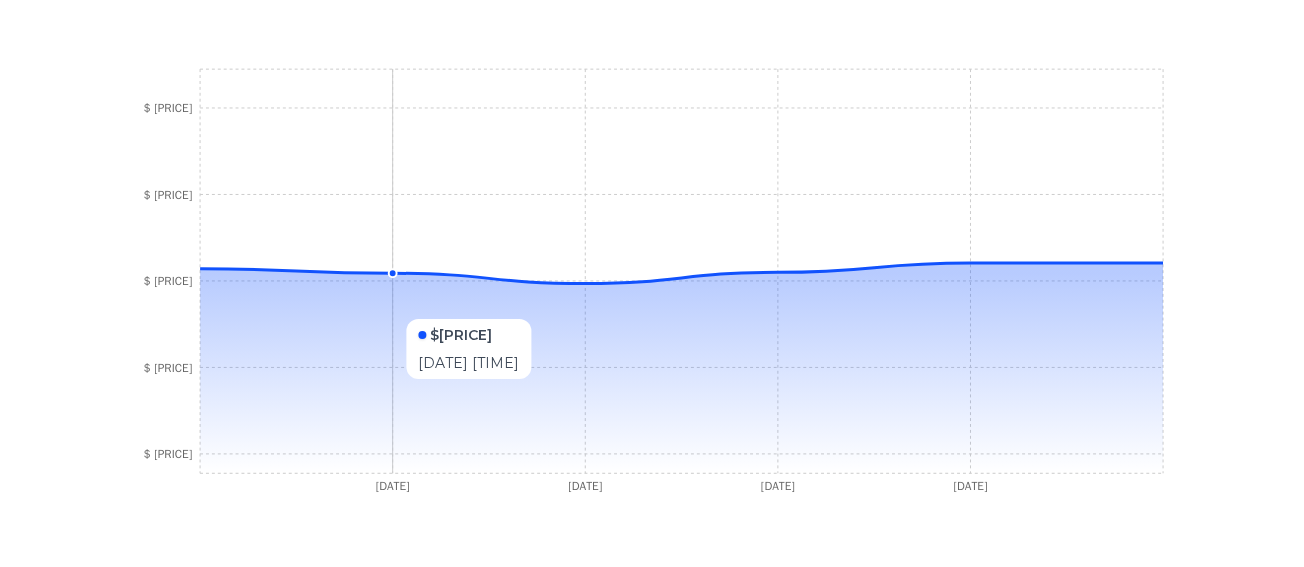 click at bounding box center [681, 368] 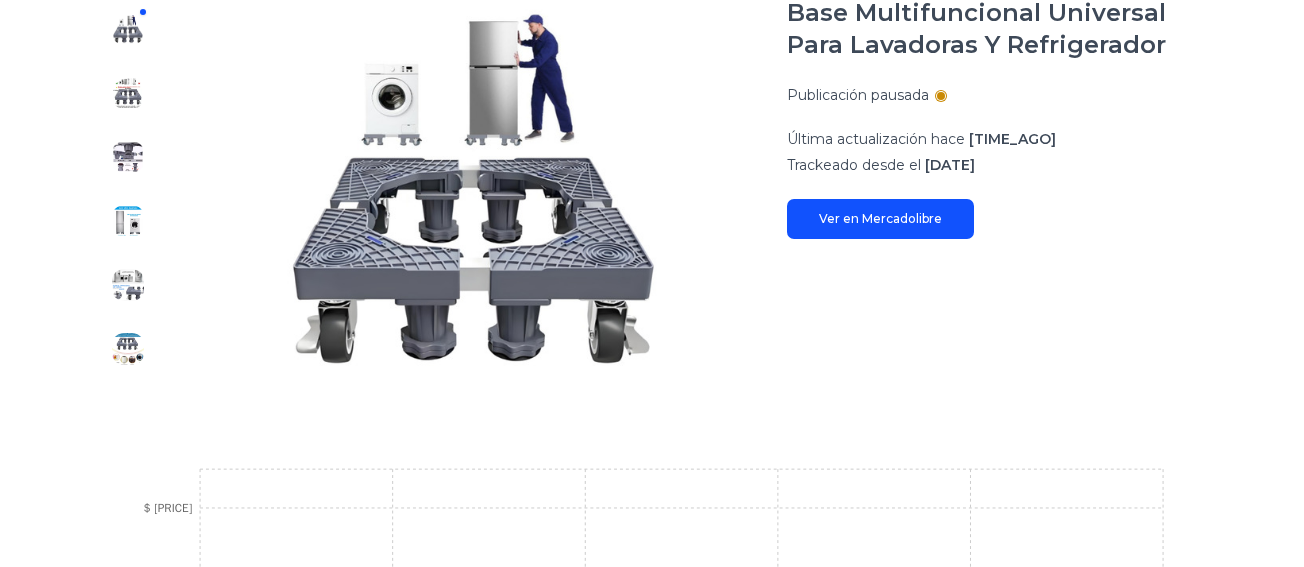 scroll, scrollTop: 203, scrollLeft: 0, axis: vertical 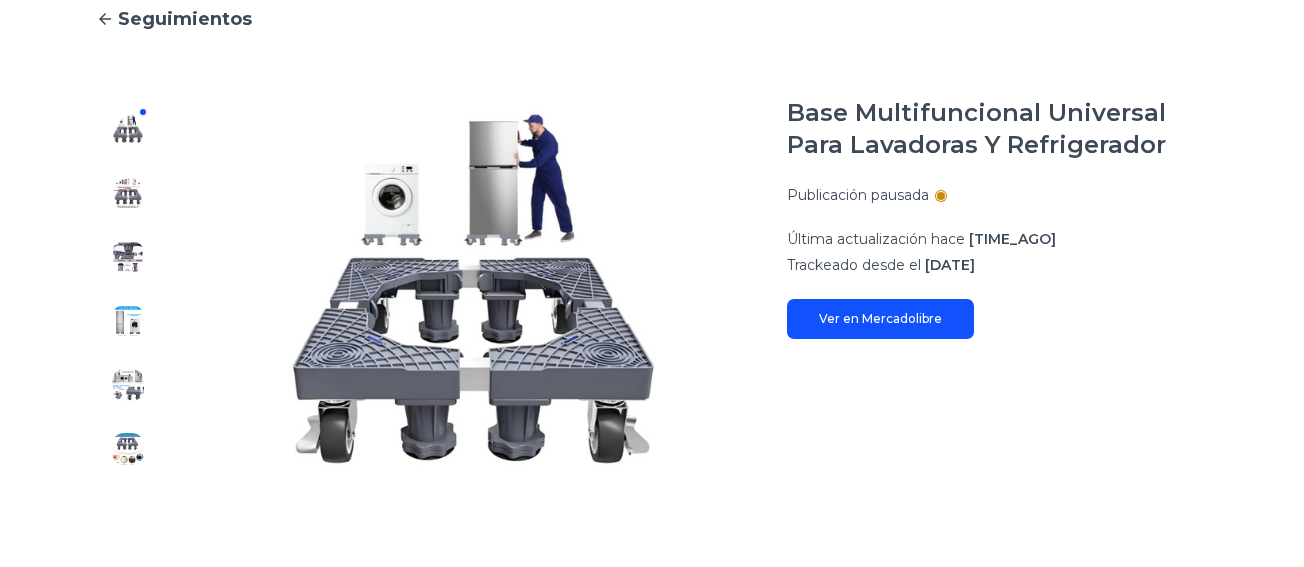 click at bounding box center (128, 289) 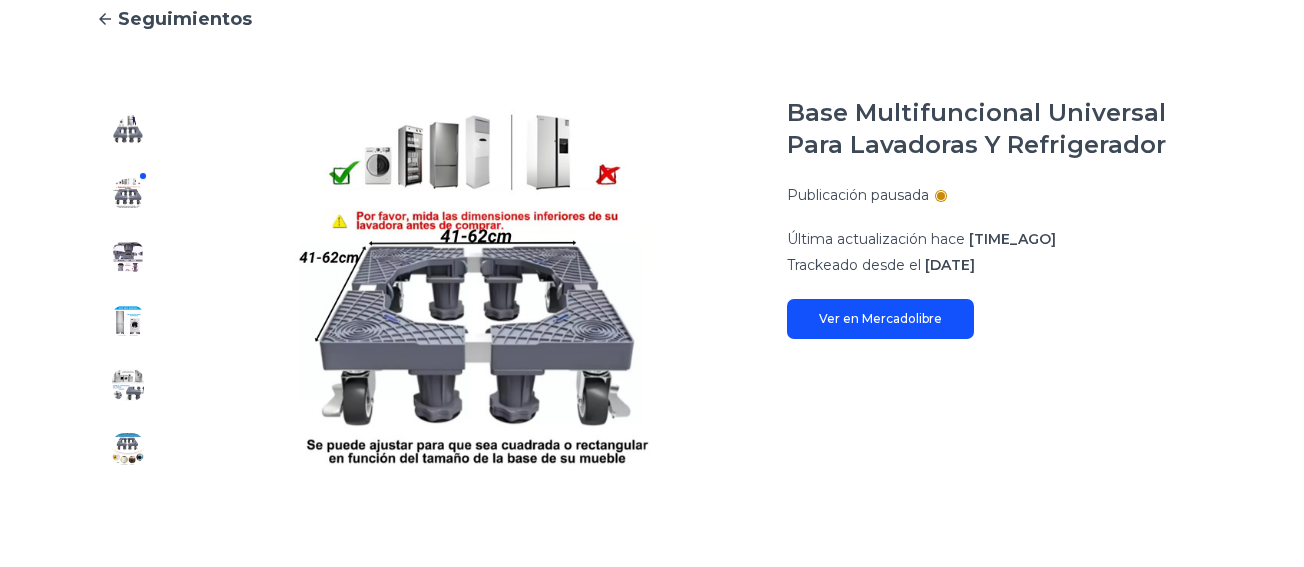 click at bounding box center (128, 129) 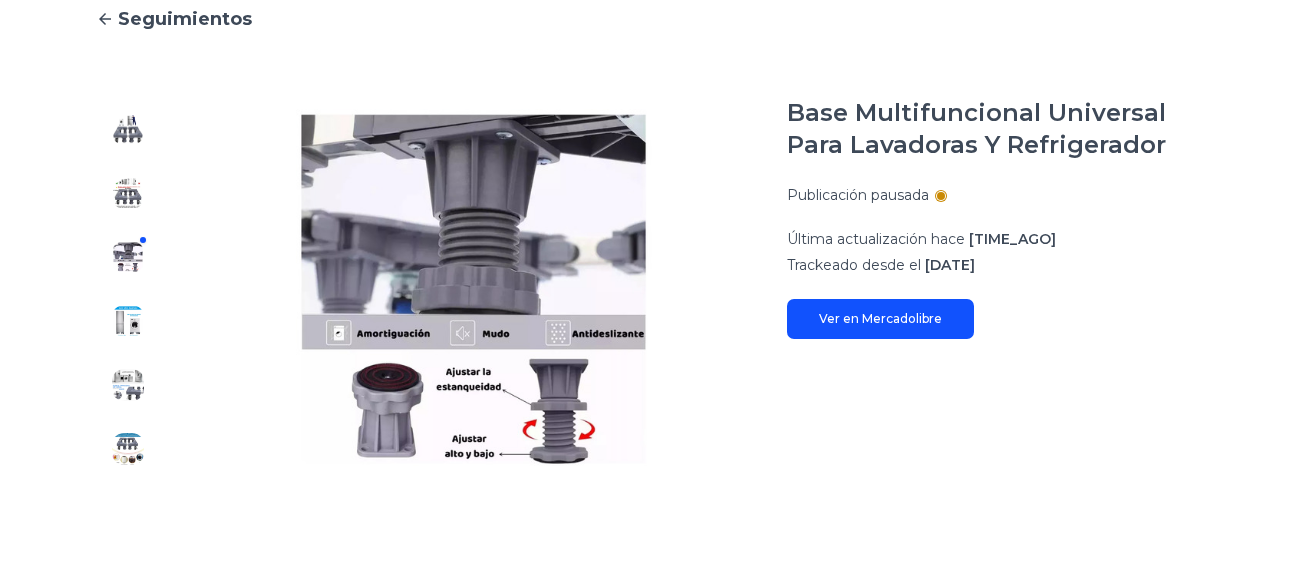 click at bounding box center (128, 289) 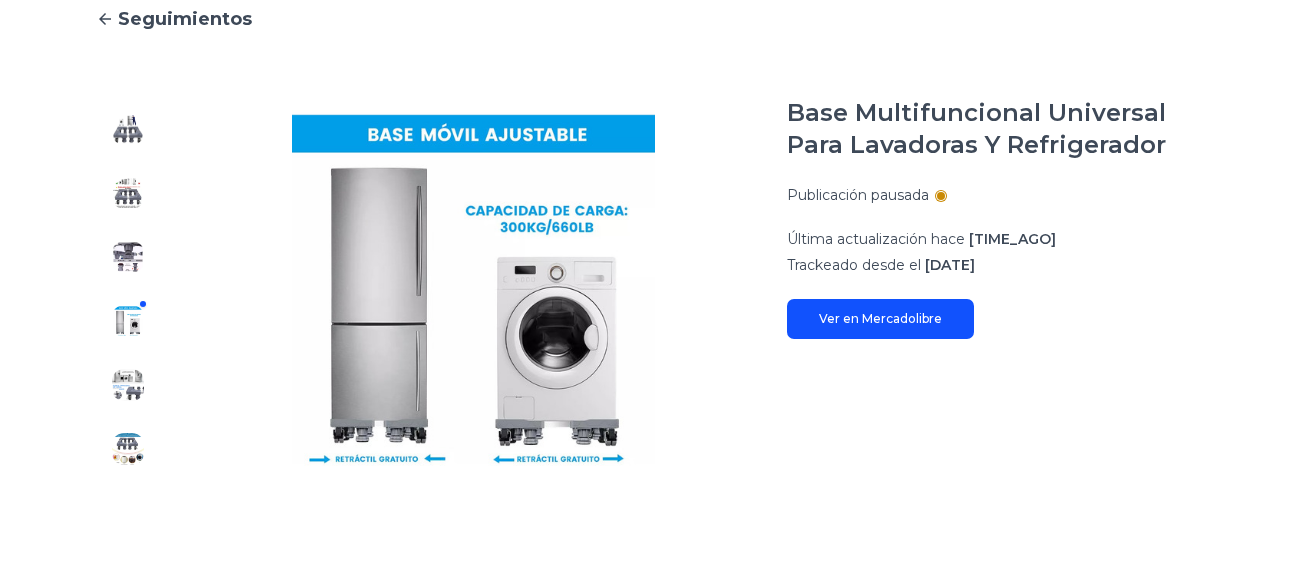 click at bounding box center [128, 289] 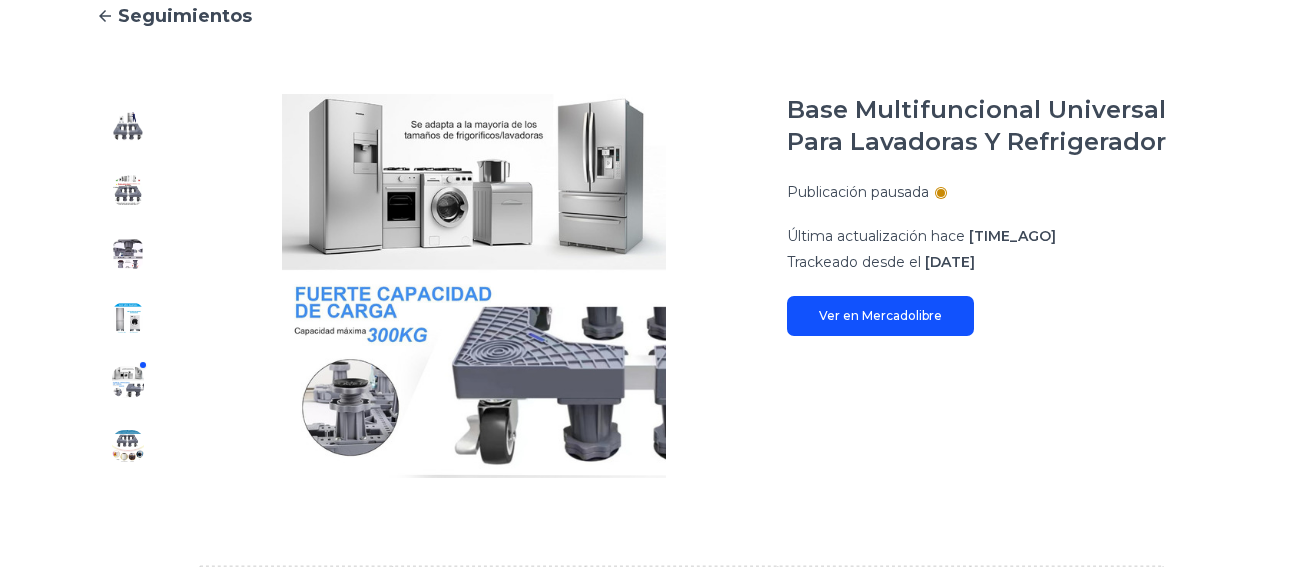 scroll, scrollTop: 203, scrollLeft: 0, axis: vertical 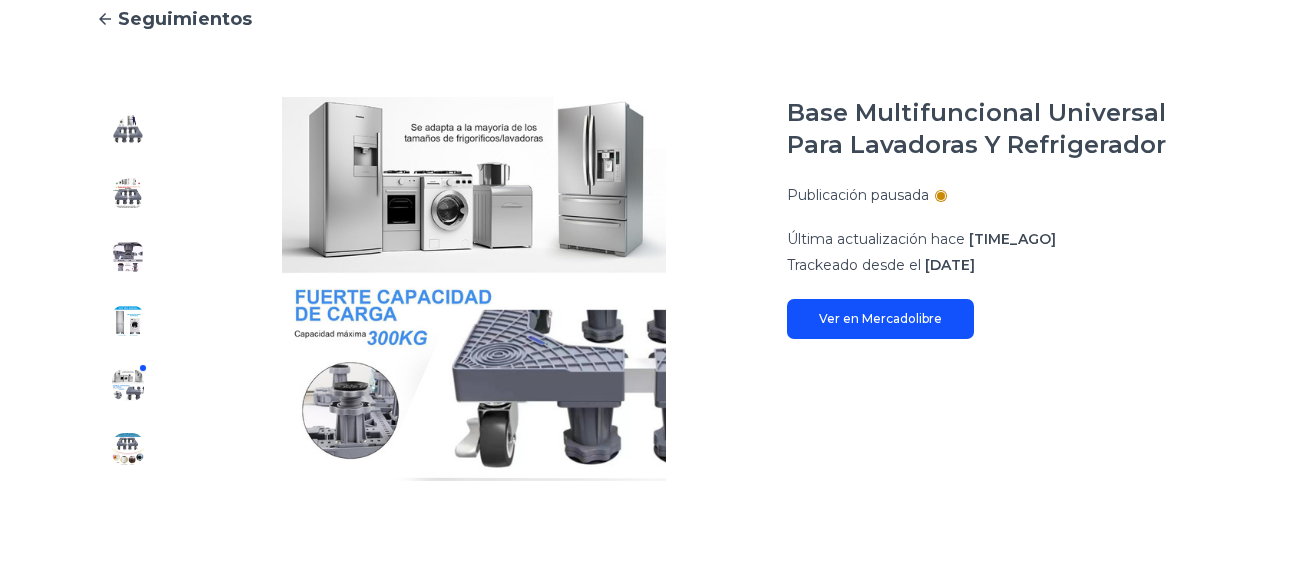 click on "Ver en Mercadolibre" at bounding box center (880, 319) 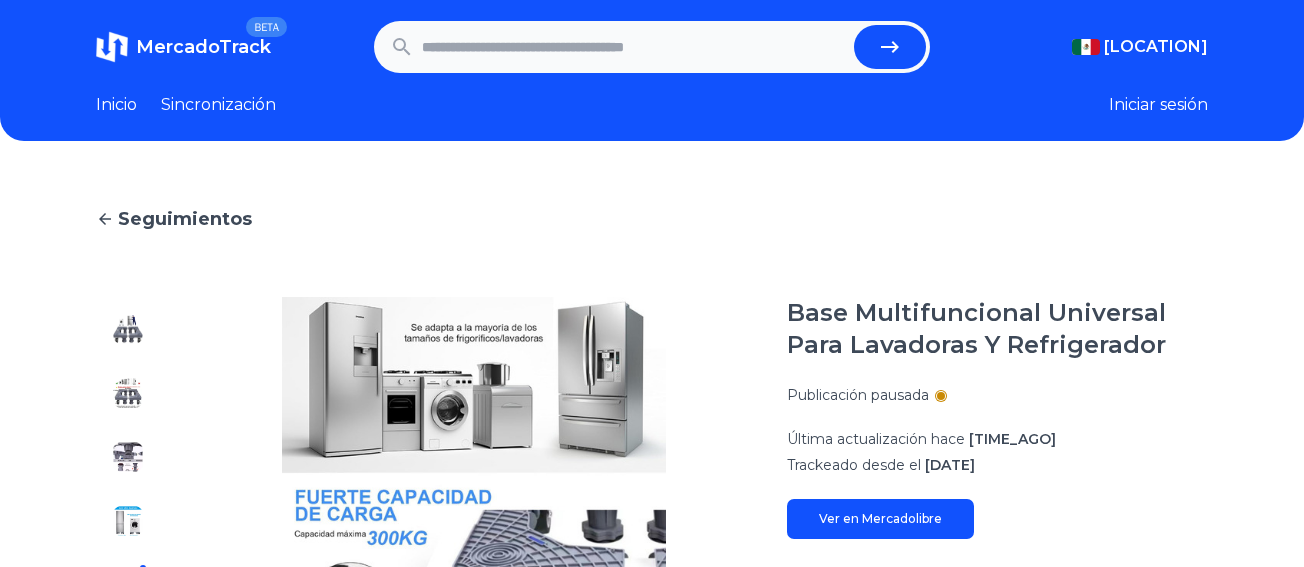 scroll, scrollTop: 0, scrollLeft: 0, axis: both 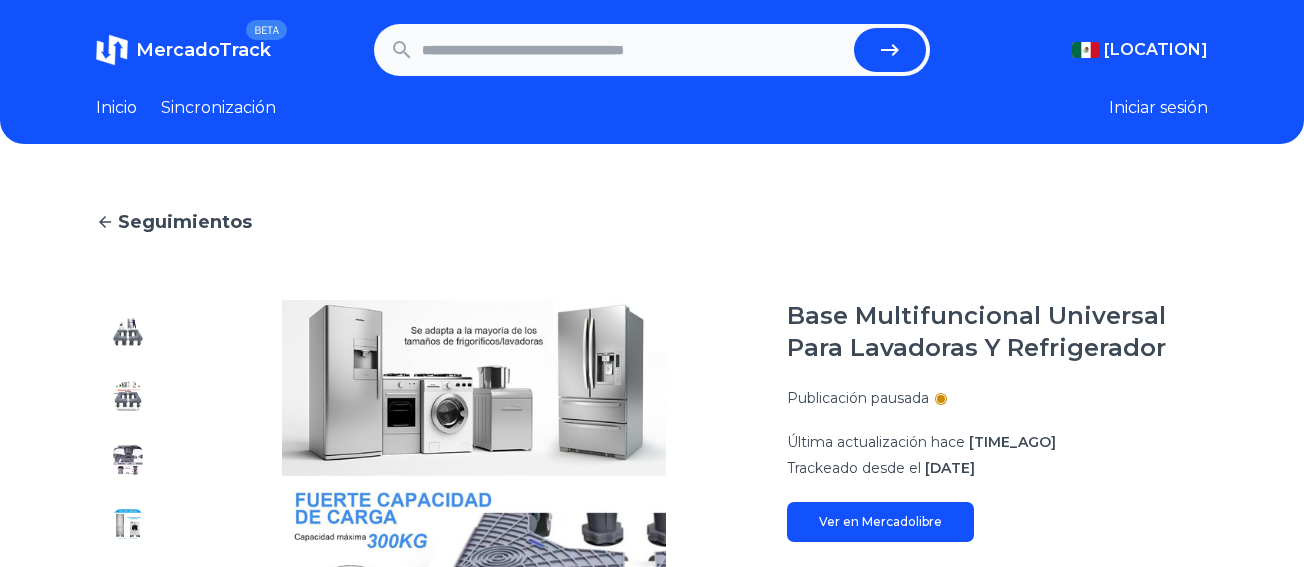 click on "Sincronización" at bounding box center (218, 107) 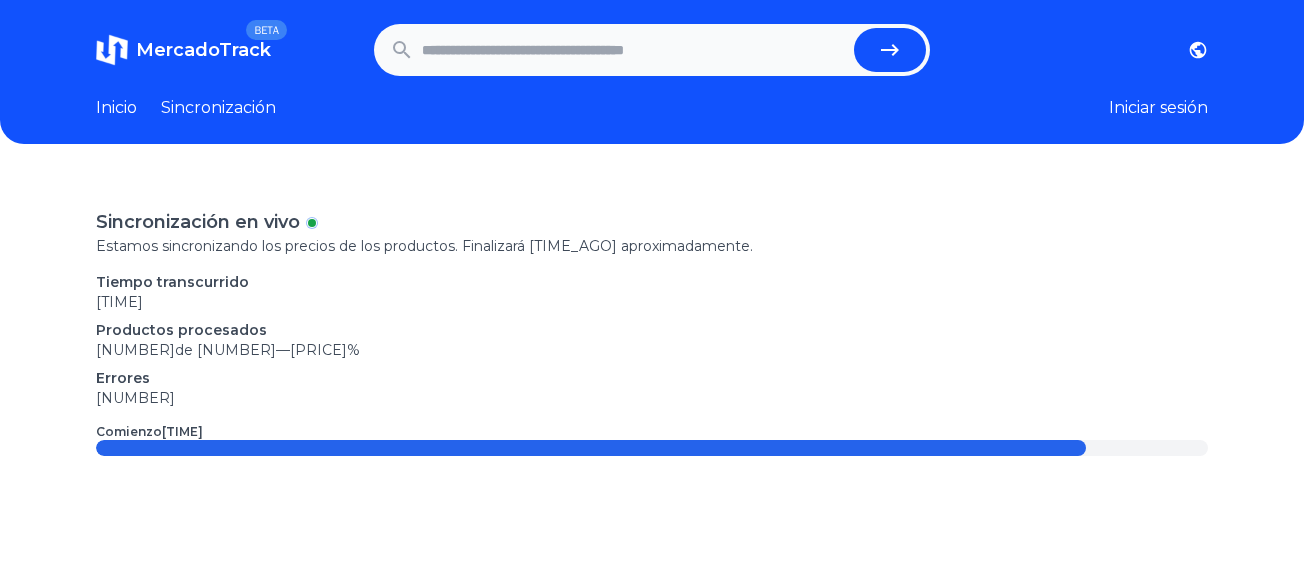 click on "19:06" at bounding box center (182, 431) 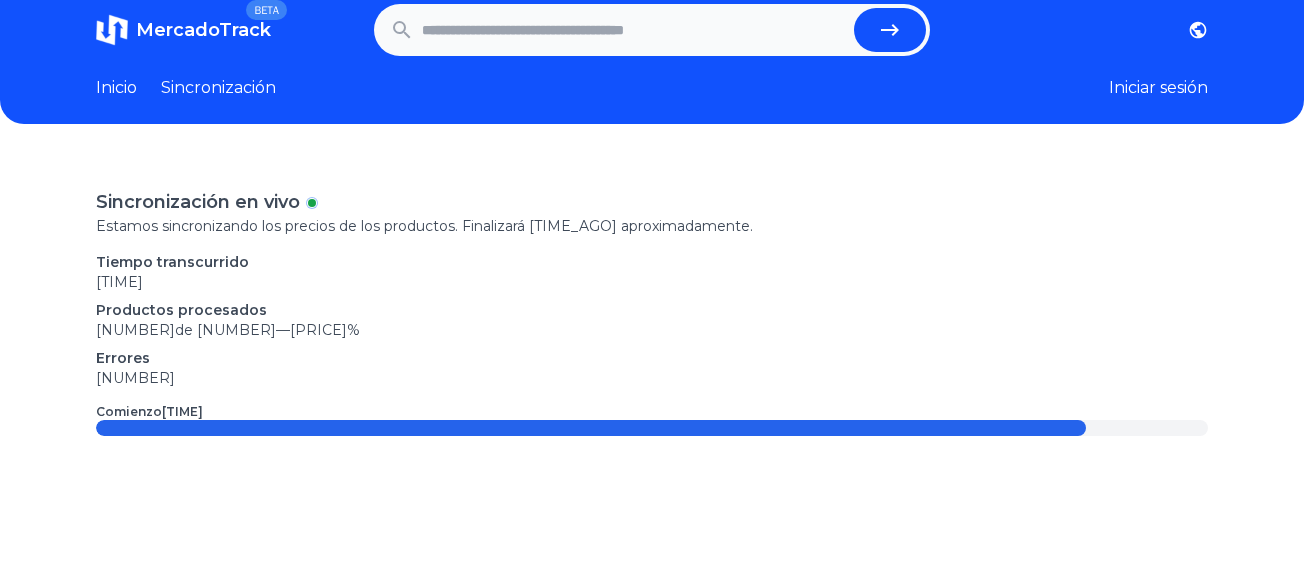 scroll, scrollTop: 0, scrollLeft: 0, axis: both 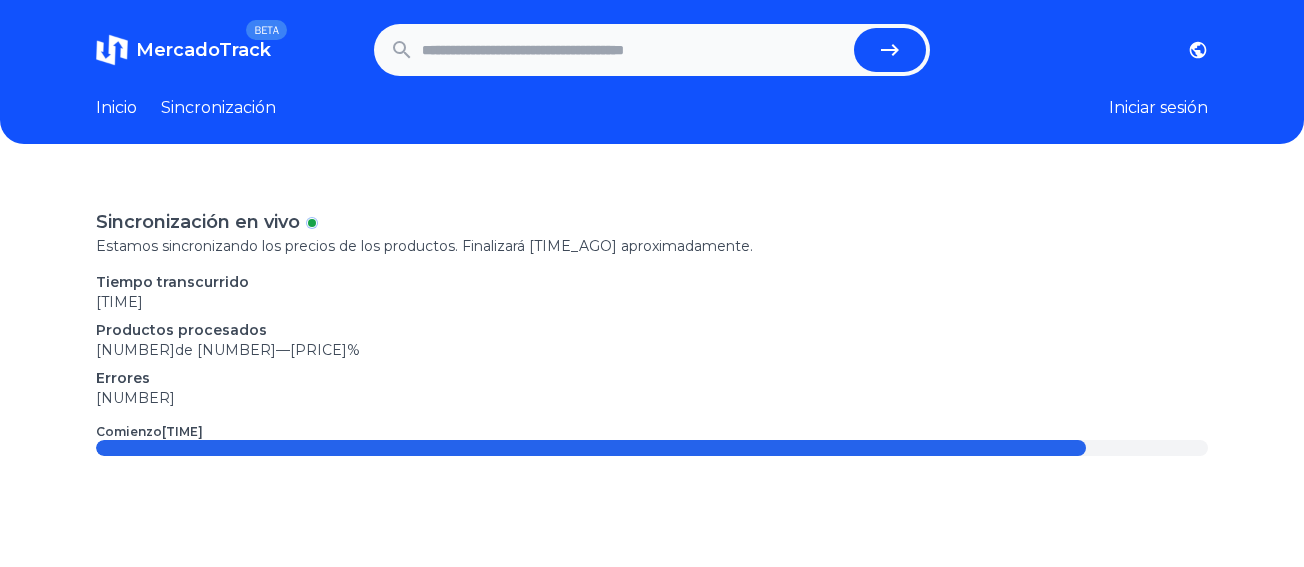 click on "Iniciar sesión" at bounding box center (1158, 107) 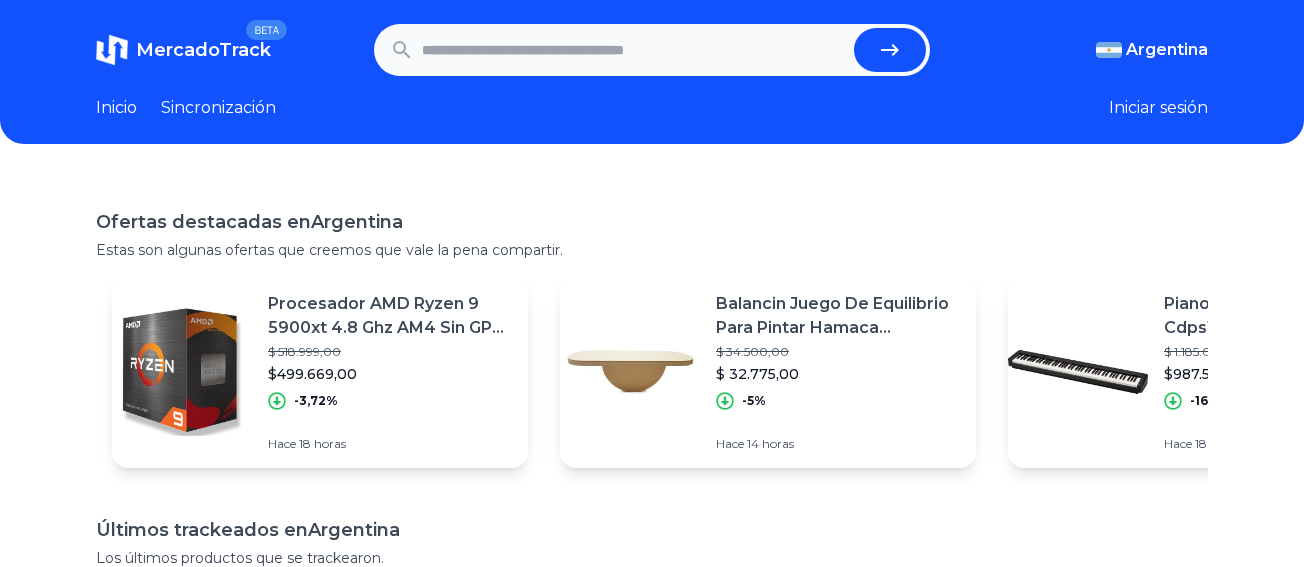 scroll, scrollTop: 0, scrollLeft: 0, axis: both 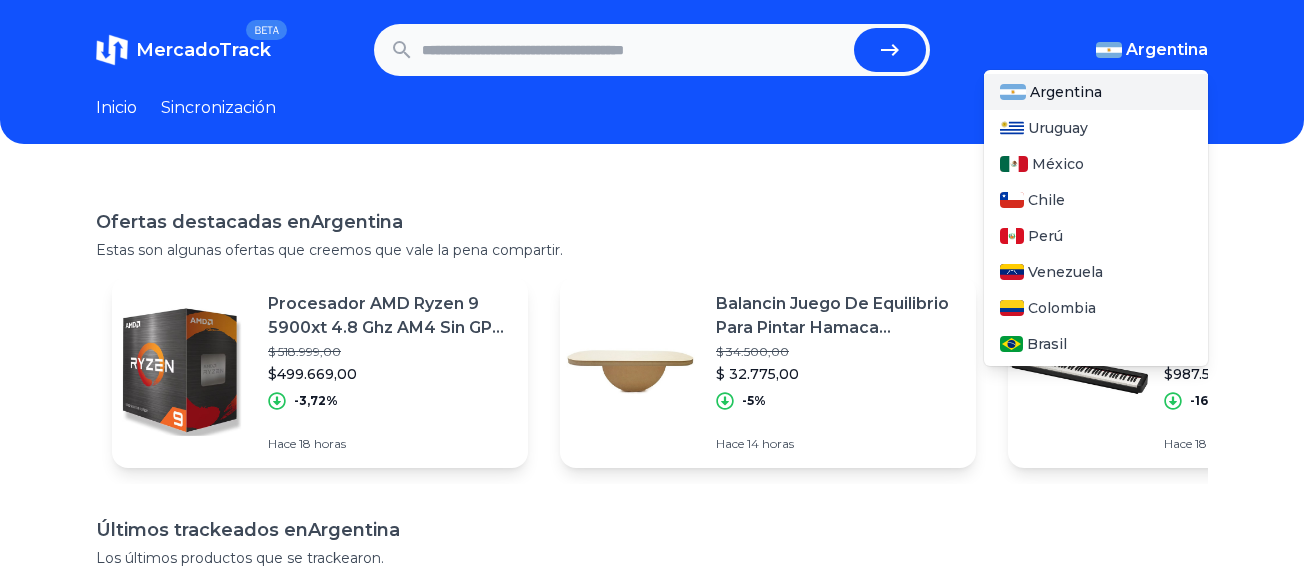 click on "[COUNTRY]" at bounding box center [1167, 49] 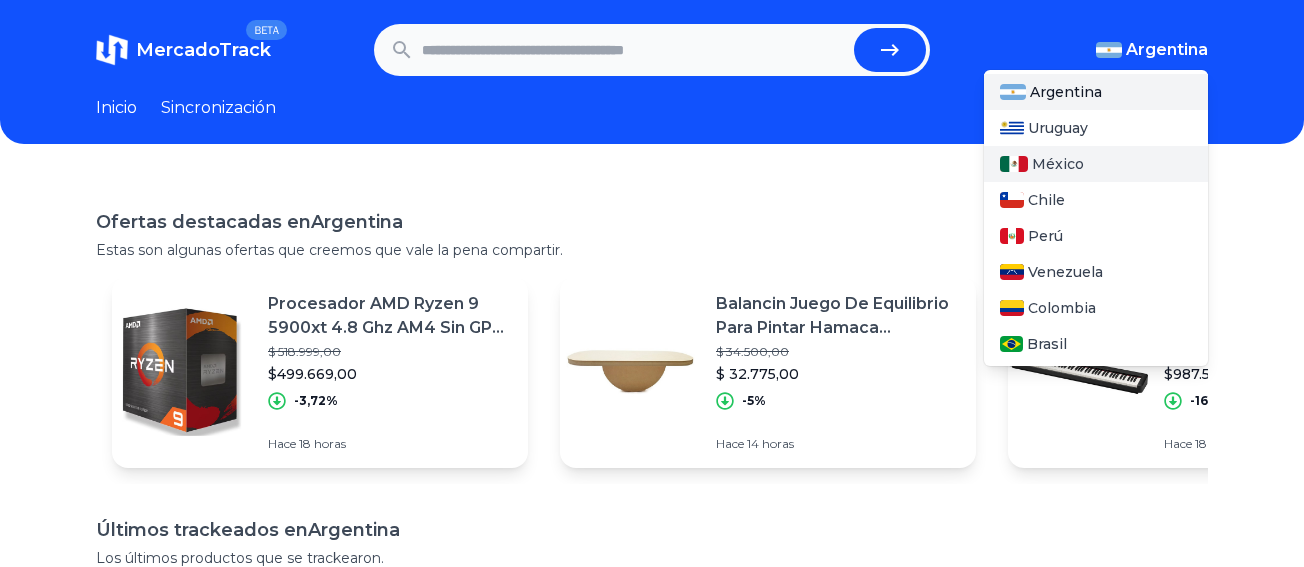 click on "México" at bounding box center [1058, 164] 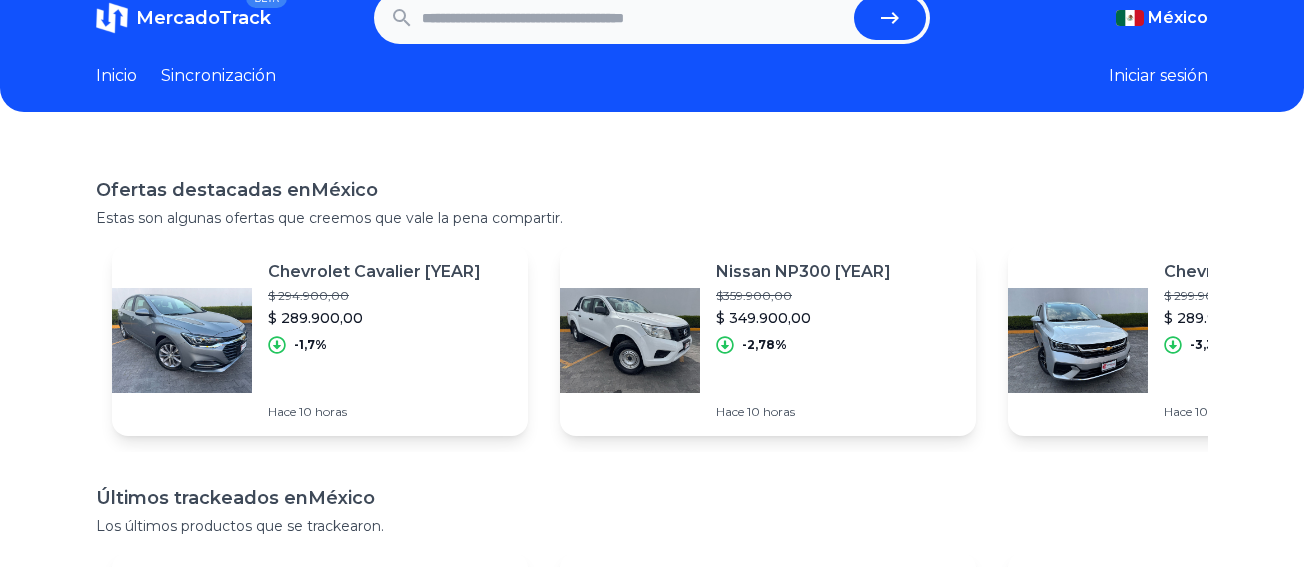 scroll, scrollTop: 0, scrollLeft: 0, axis: both 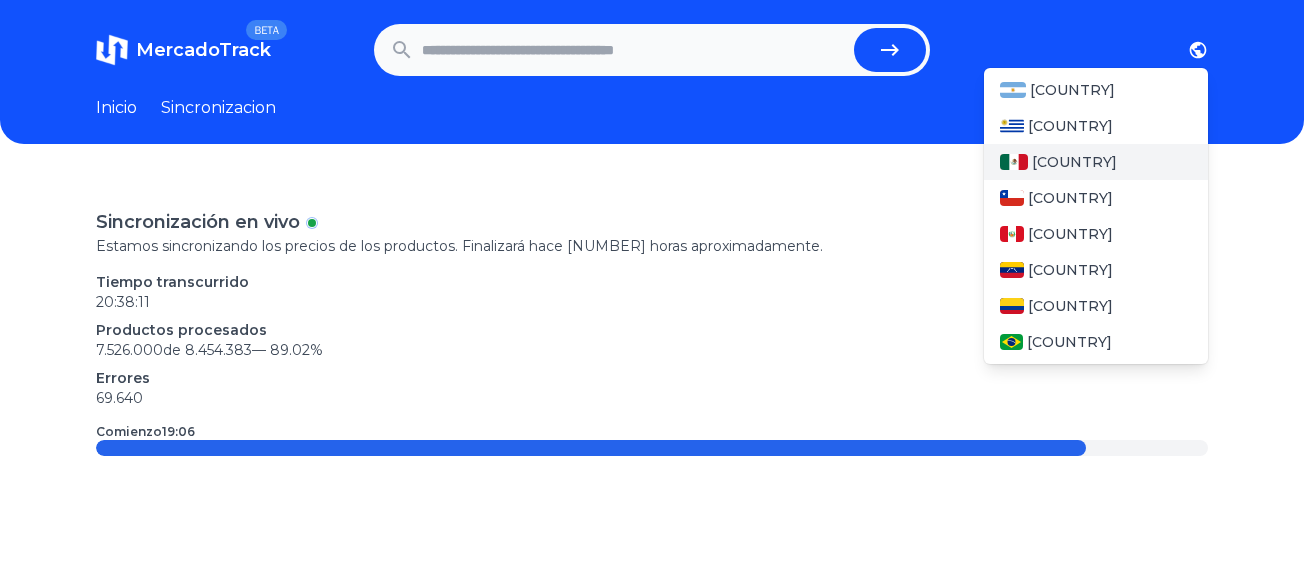 click on "Mexico" at bounding box center [1074, 162] 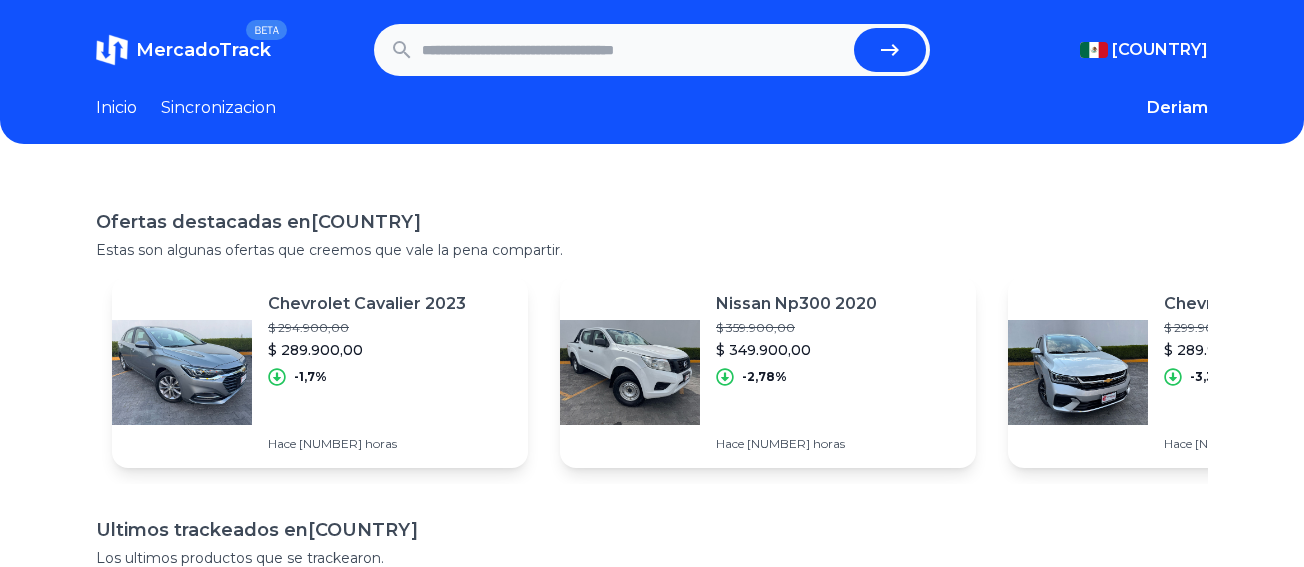 click at bounding box center (182, 372) 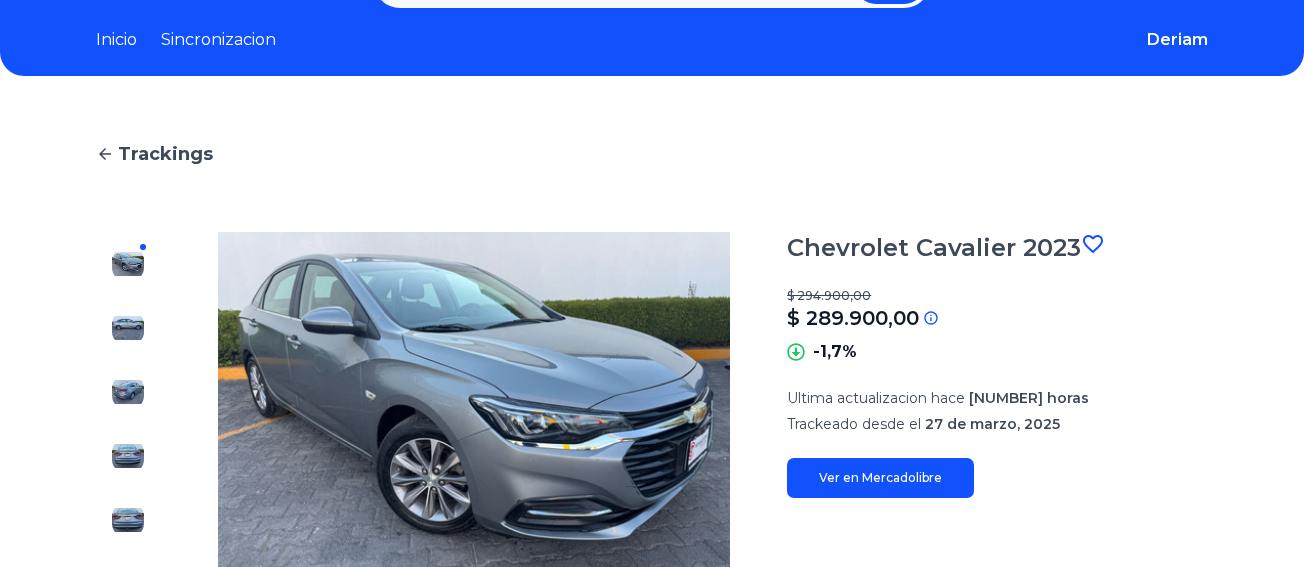 scroll, scrollTop: 100, scrollLeft: 0, axis: vertical 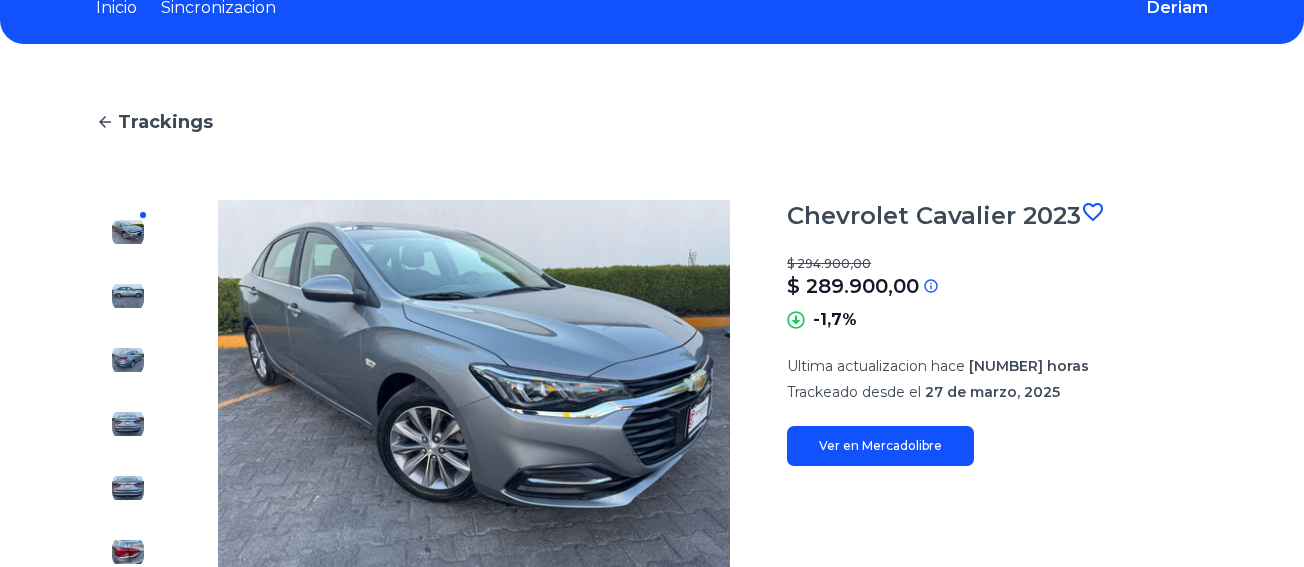 click at bounding box center [796, 320] 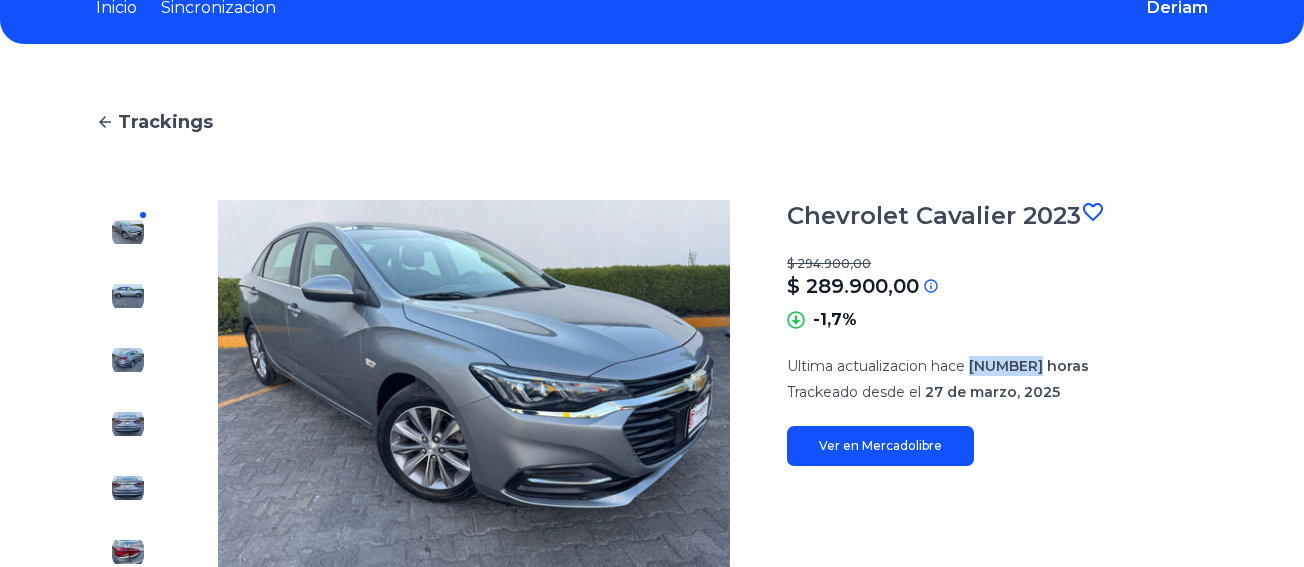 drag, startPoint x: 981, startPoint y: 366, endPoint x: 1091, endPoint y: 366, distance: 110 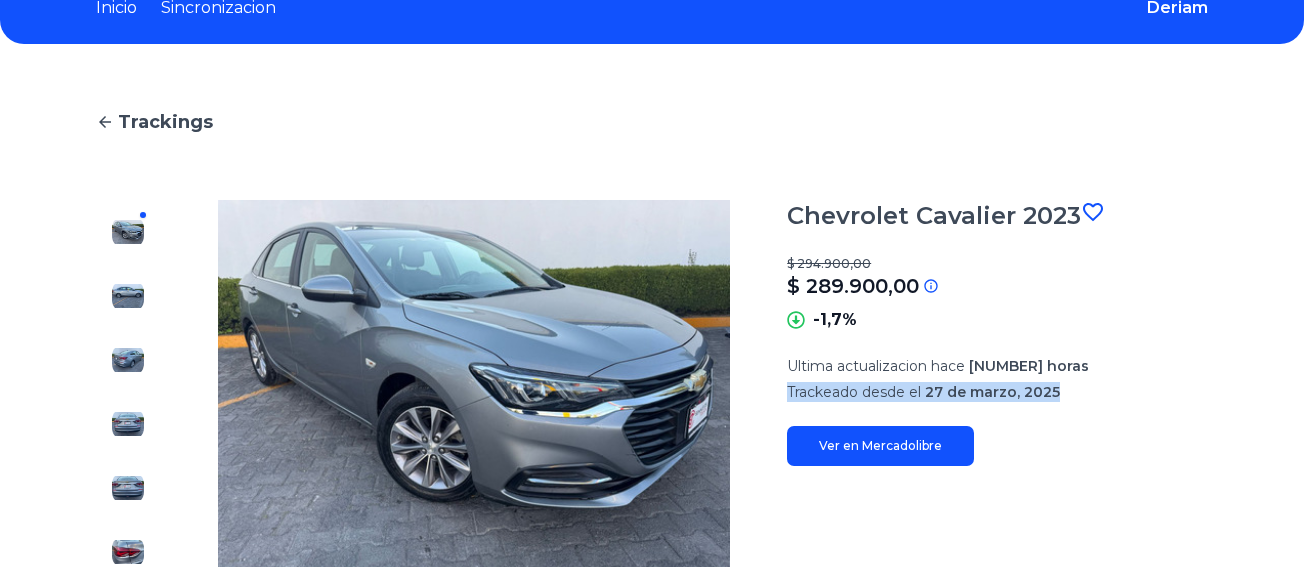 drag, startPoint x: 796, startPoint y: 391, endPoint x: 1089, endPoint y: 390, distance: 293.0017 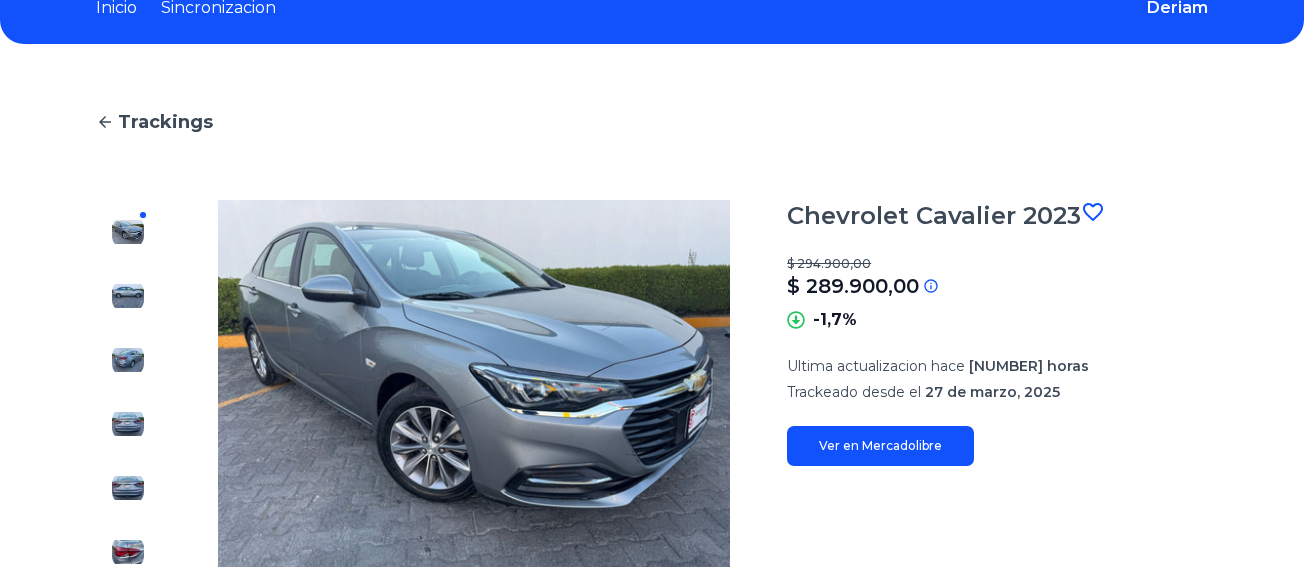 click on "Trackings Chevrolet Cavalier 2023 $ 294.900,00 $ 289.900,00 Si el precio no coincide con el precio actual de MercadoLibre, se debe a una de las siguientes razones: El tracking todavia no fue actualizado en nuestro servidor y sera actualizado en las proximas horas La API de MercadoLibre esta fallando o no devuelve el precio correcto -1,7% Ultima actualizacion hace   10 horas Trackeado desde el   27 de marzo, 2025 Ver en Mercadolibre 28 Mar 25 $250 K $300 K $350 K" at bounding box center (652, 631) 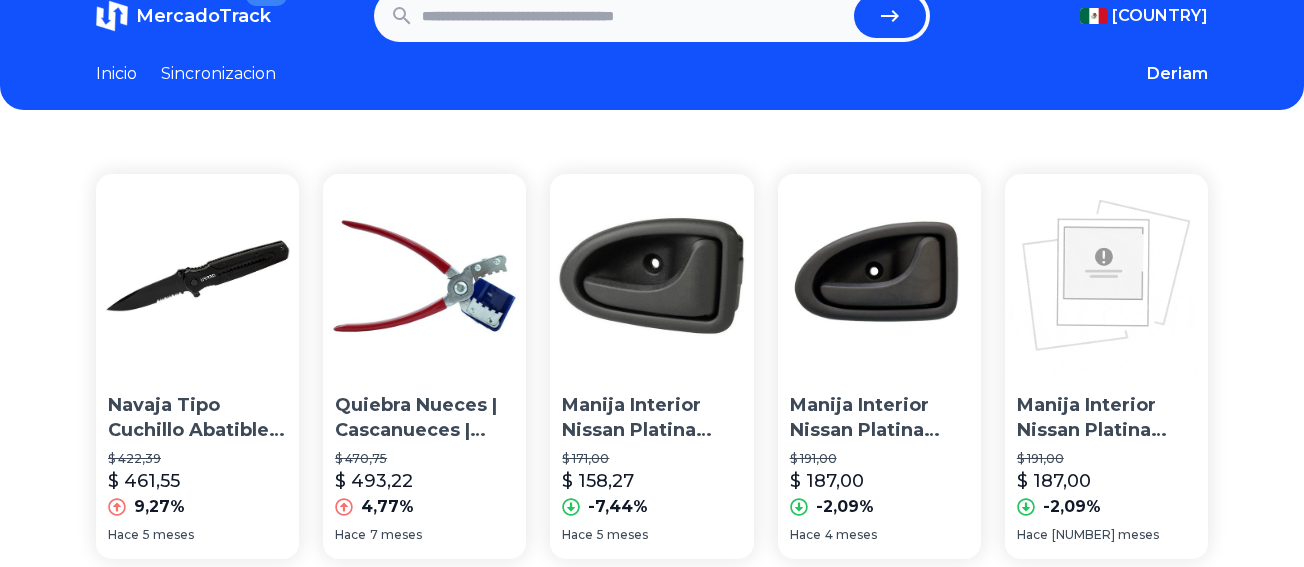 scroll, scrollTop: 0, scrollLeft: 0, axis: both 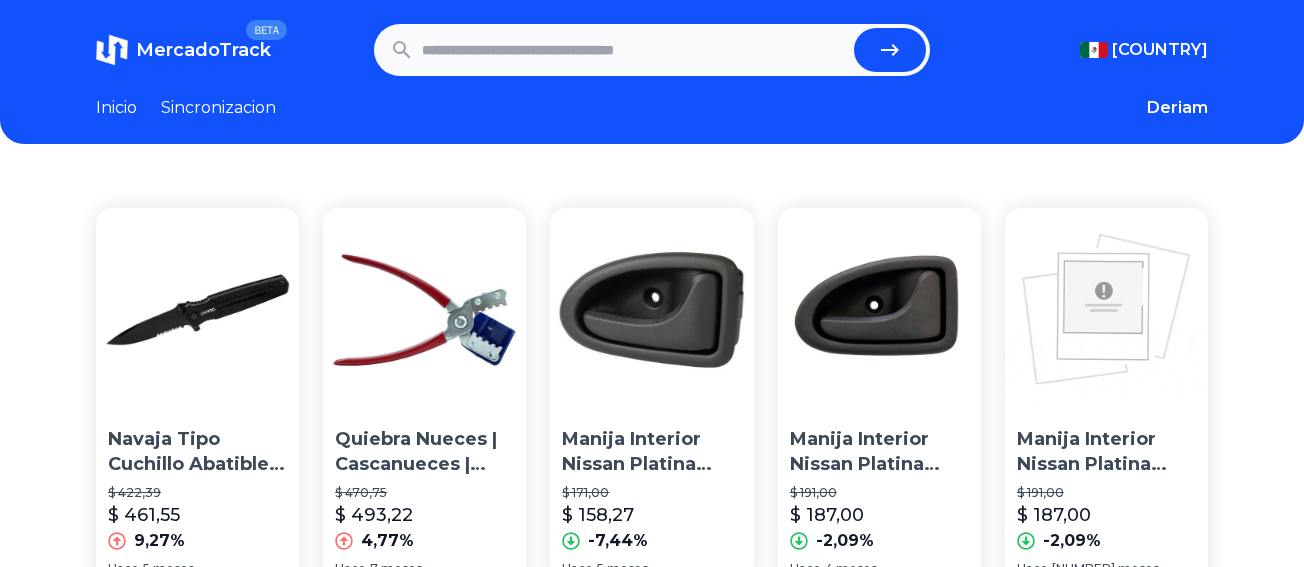 click at bounding box center (634, 50) 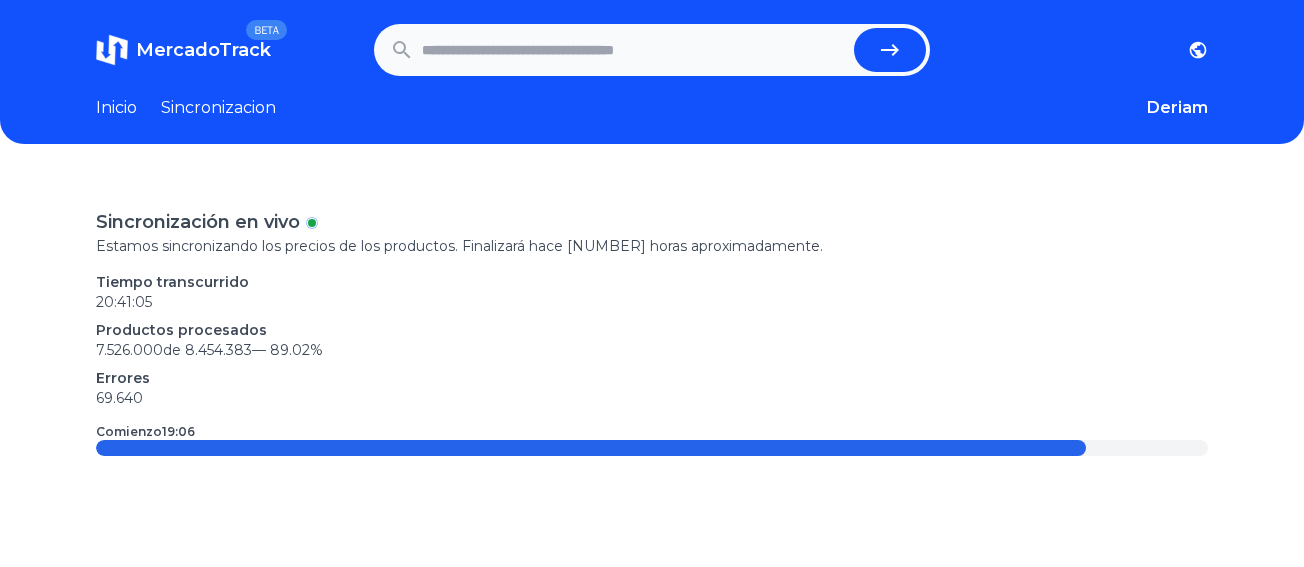 click on "MercadoTrack" at bounding box center (203, 50) 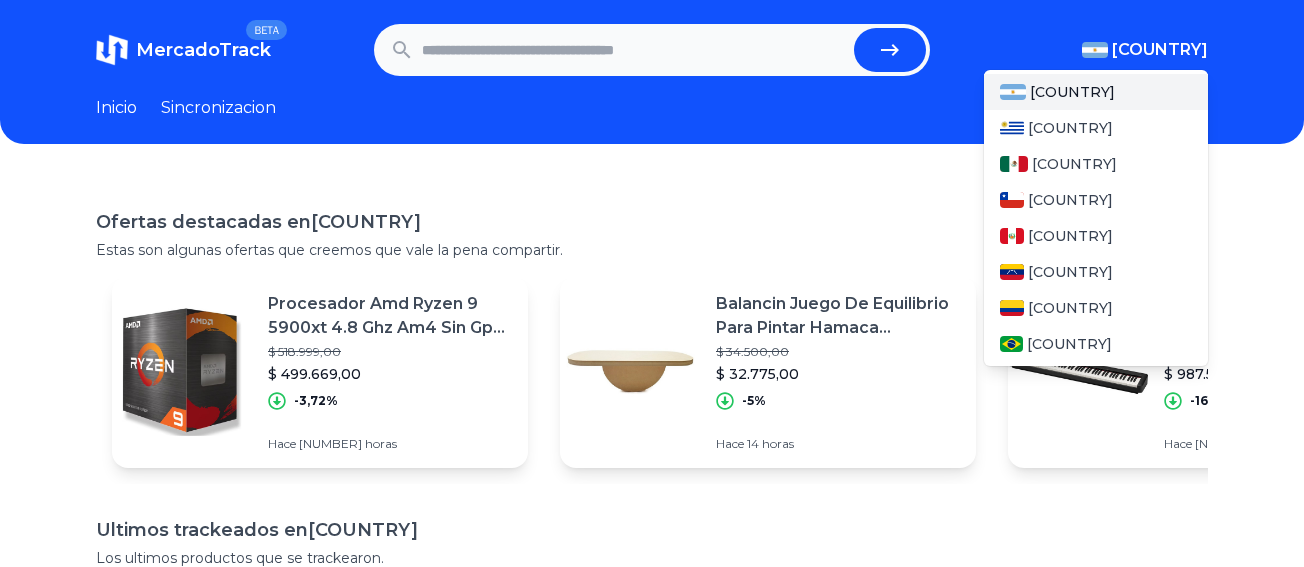 click on "[COUNTRY]" at bounding box center [1160, 50] 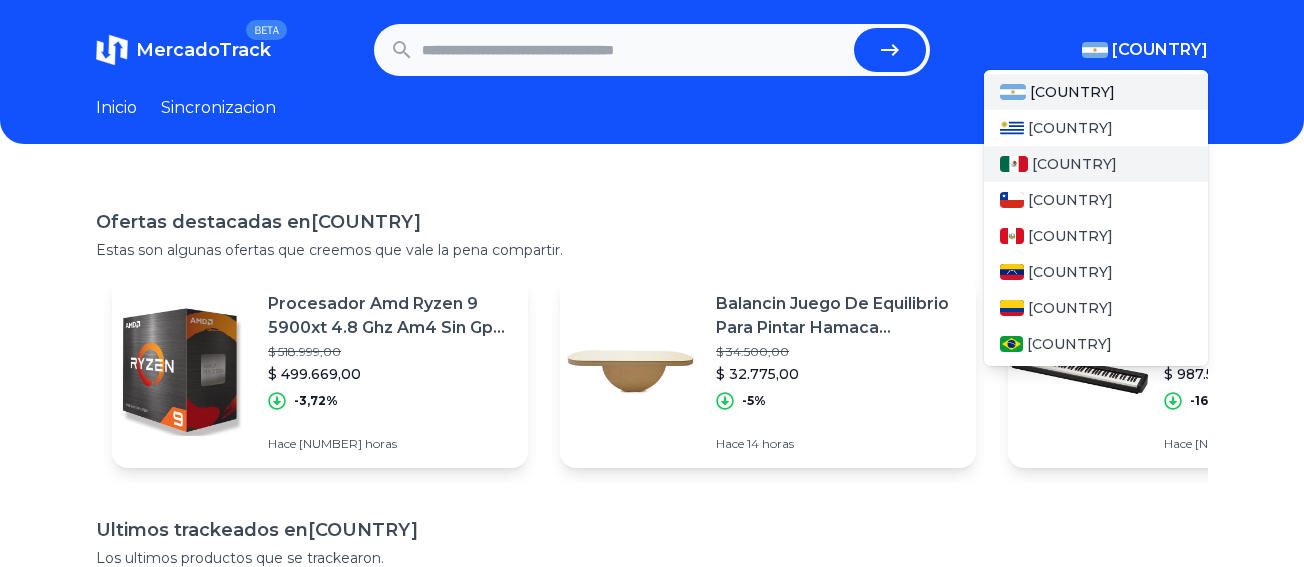 click on "[COUNTRY]" at bounding box center (1074, 164) 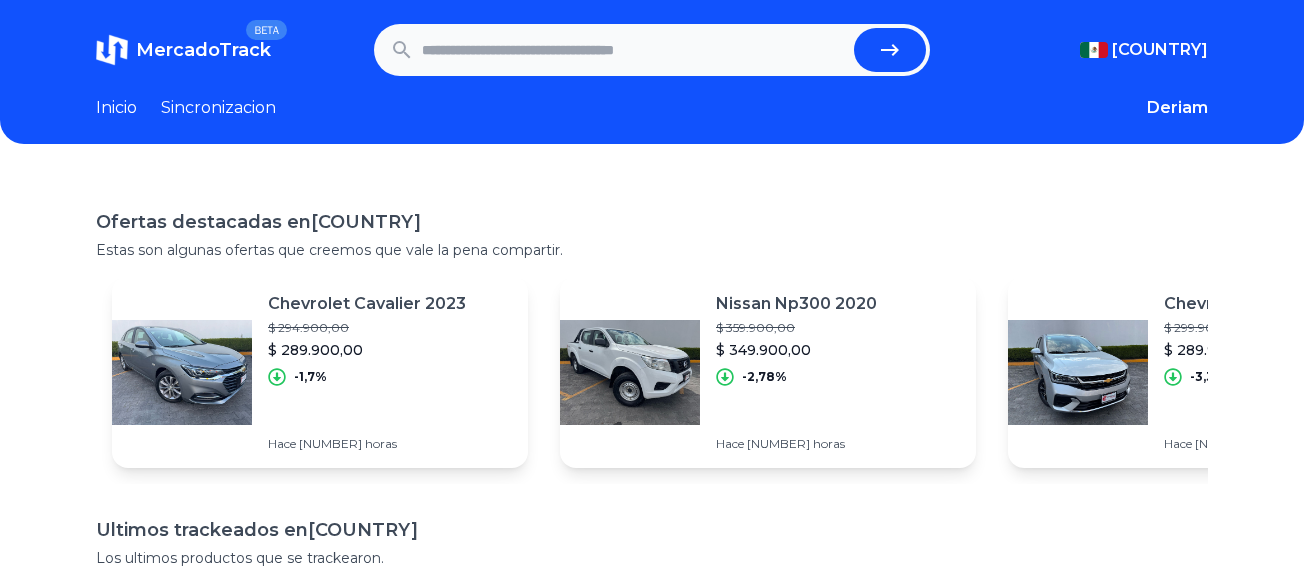 click at bounding box center [634, 50] 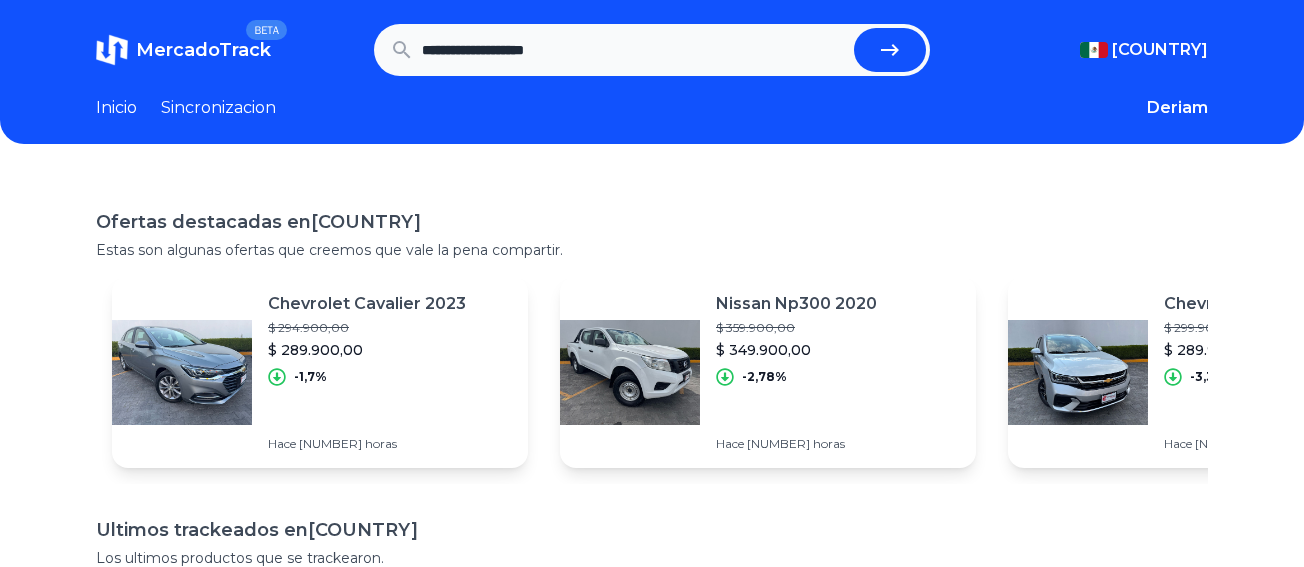 type on "**********" 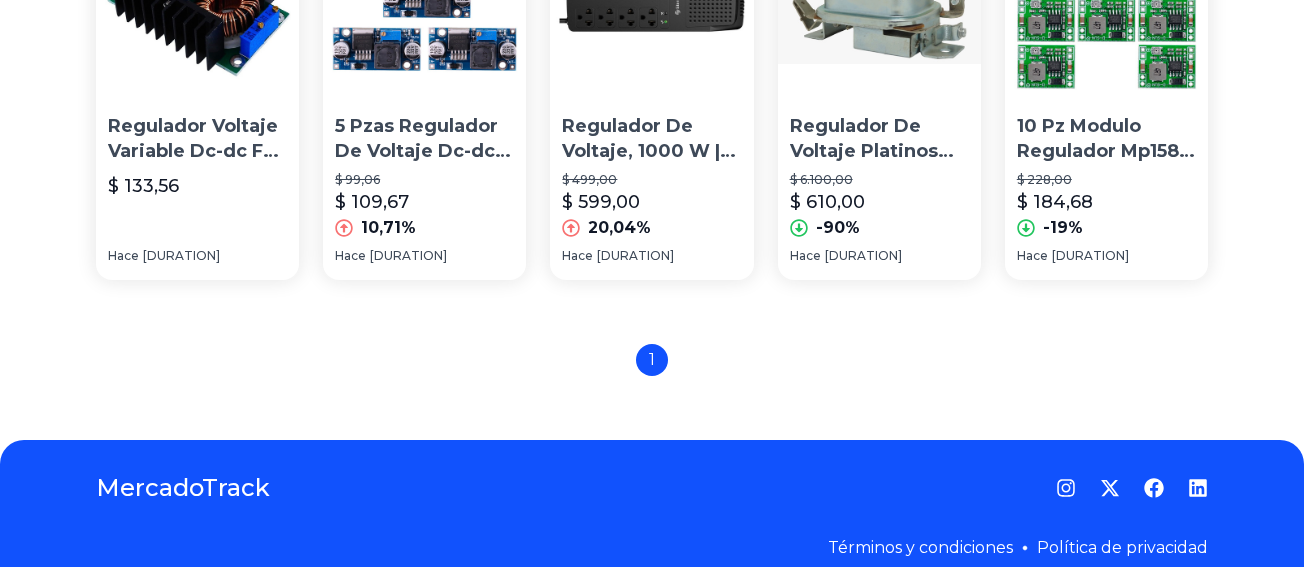 scroll, scrollTop: 1576, scrollLeft: 0, axis: vertical 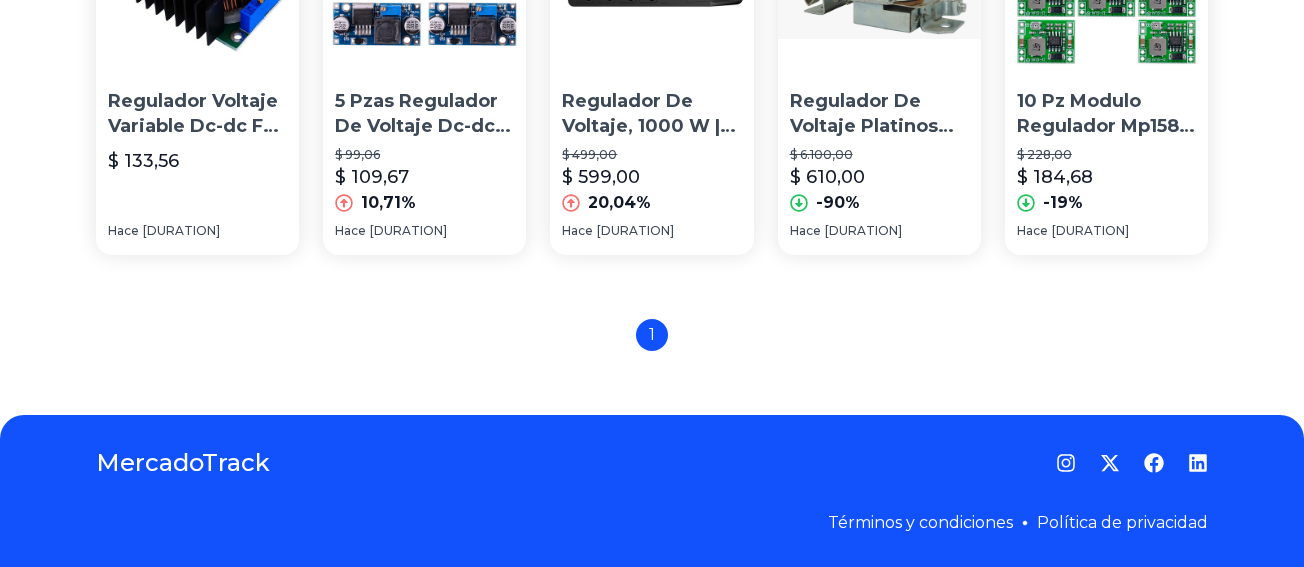 click on "1" at bounding box center (652, 335) 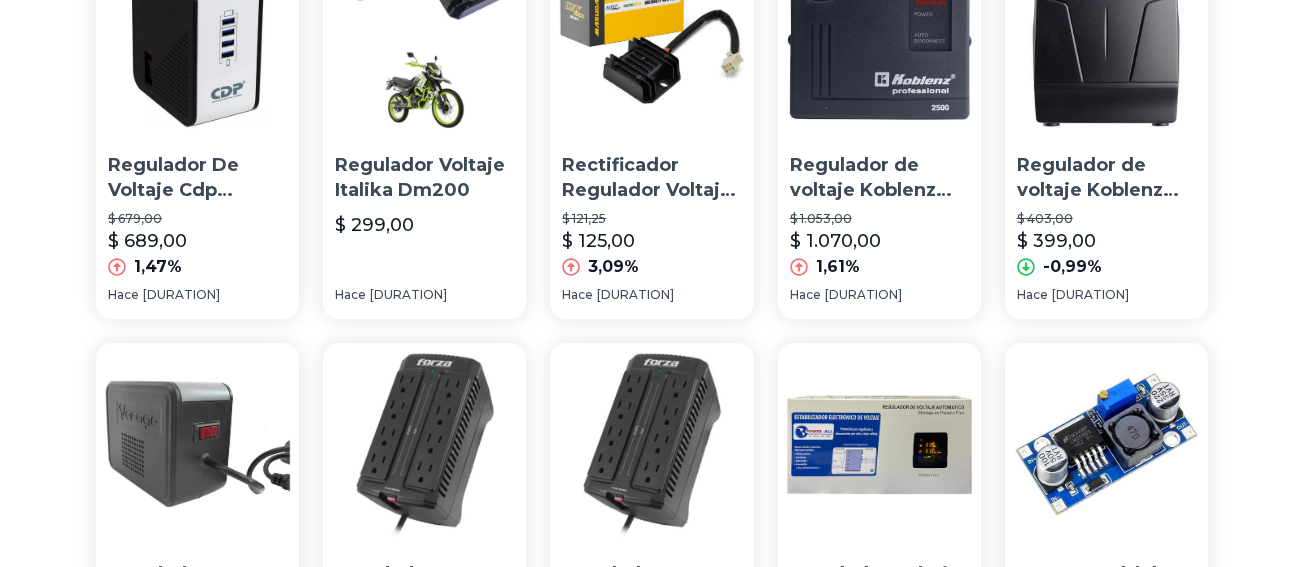 scroll, scrollTop: 176, scrollLeft: 0, axis: vertical 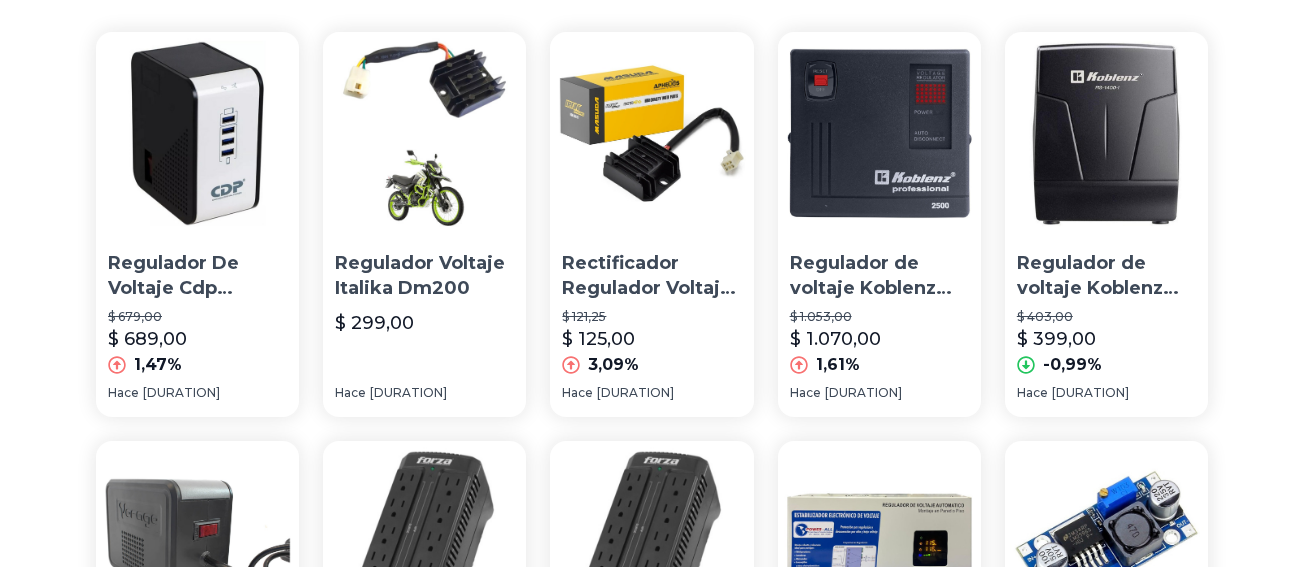 click at bounding box center (879, 133) 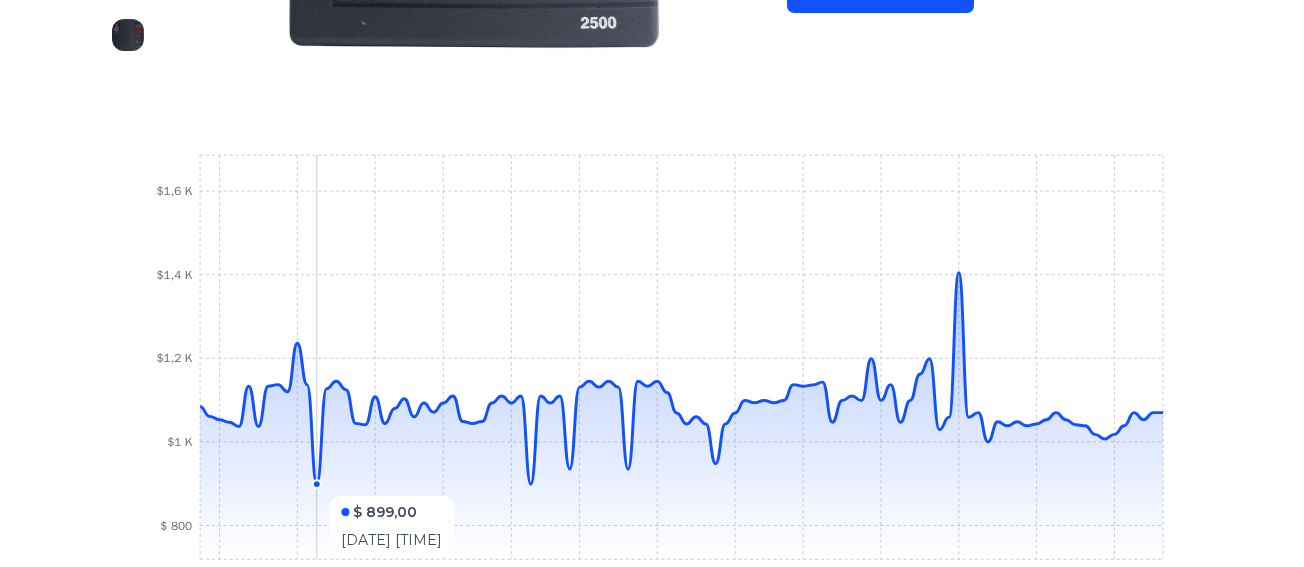 scroll, scrollTop: 303, scrollLeft: 0, axis: vertical 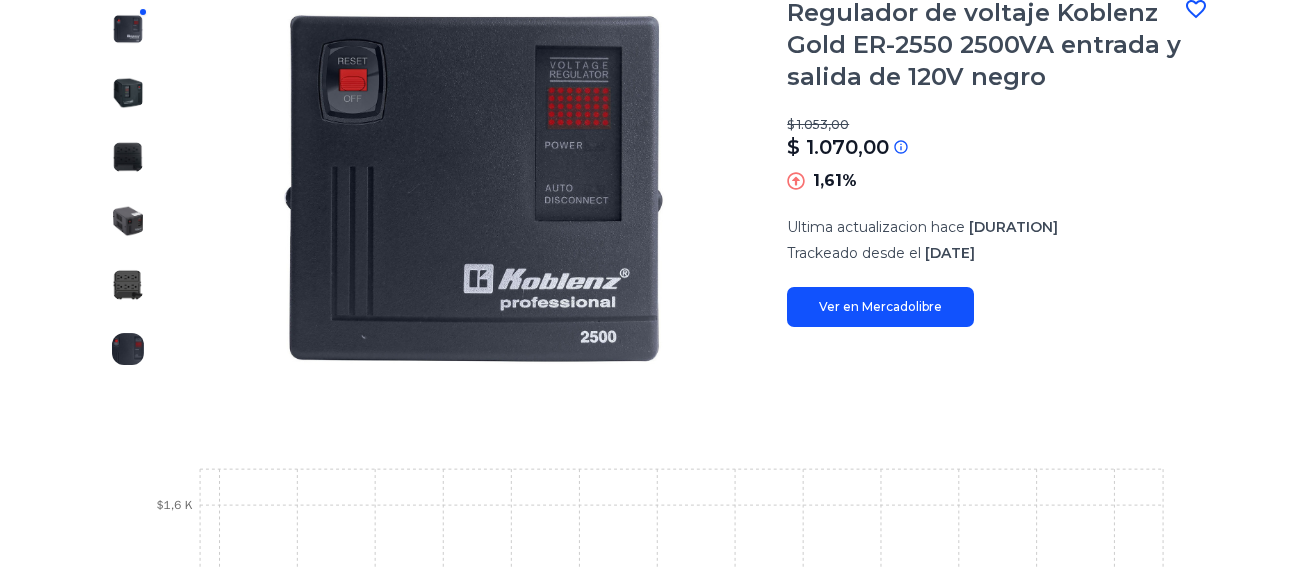 click at bounding box center [128, 93] 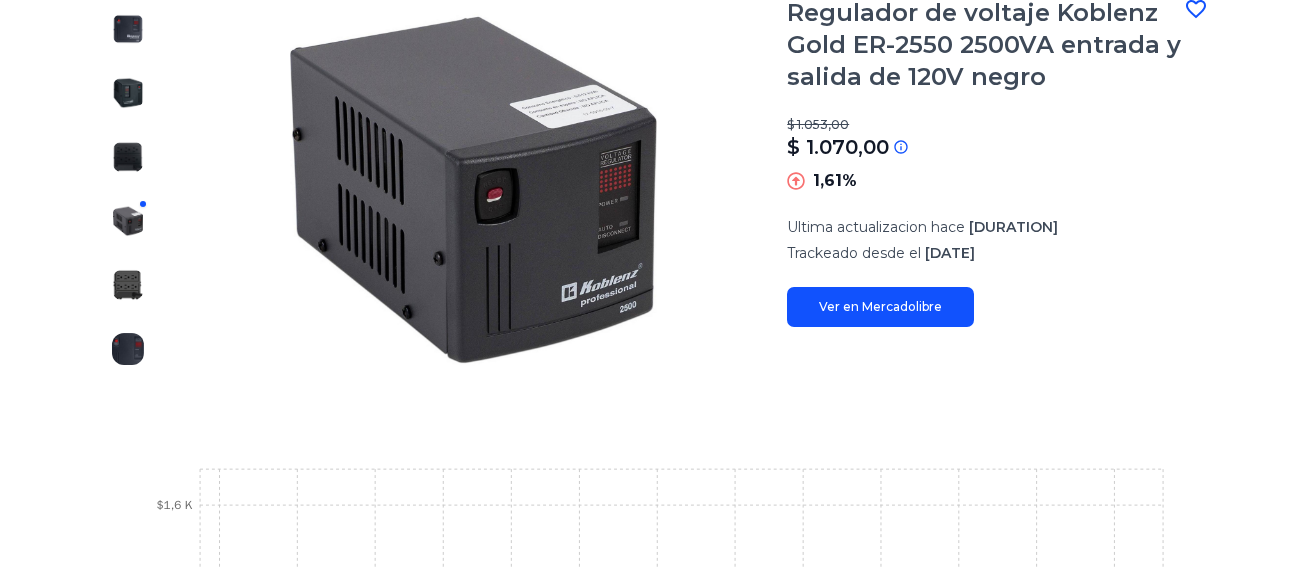 click at bounding box center [128, 29] 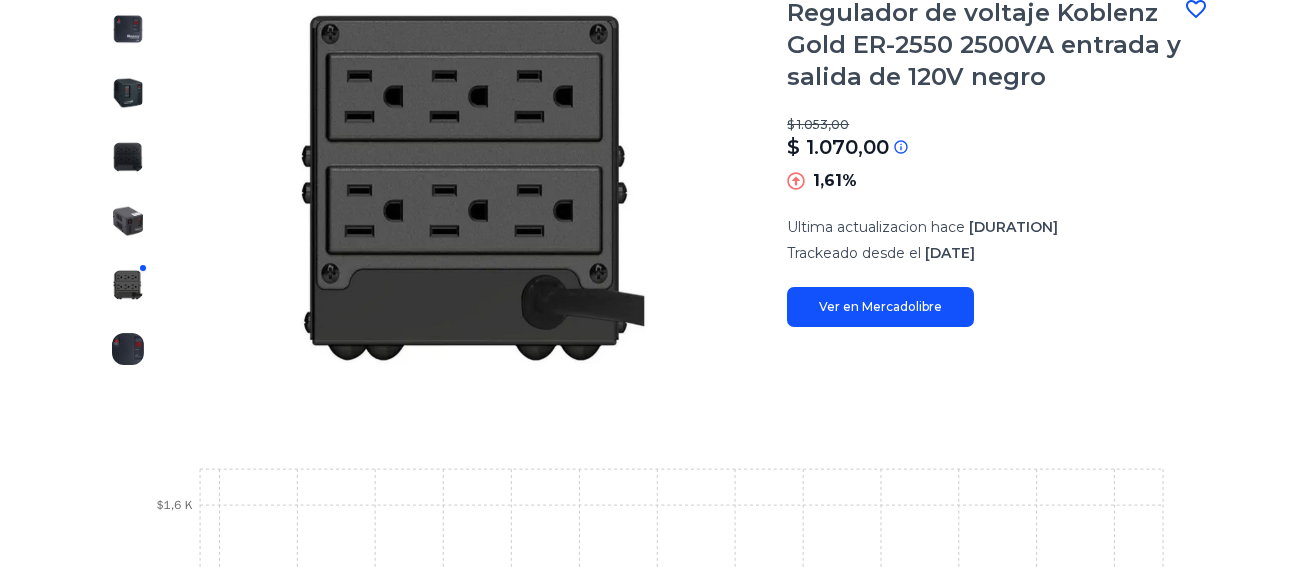 click on "Ver en Mercadolibre" at bounding box center (880, 307) 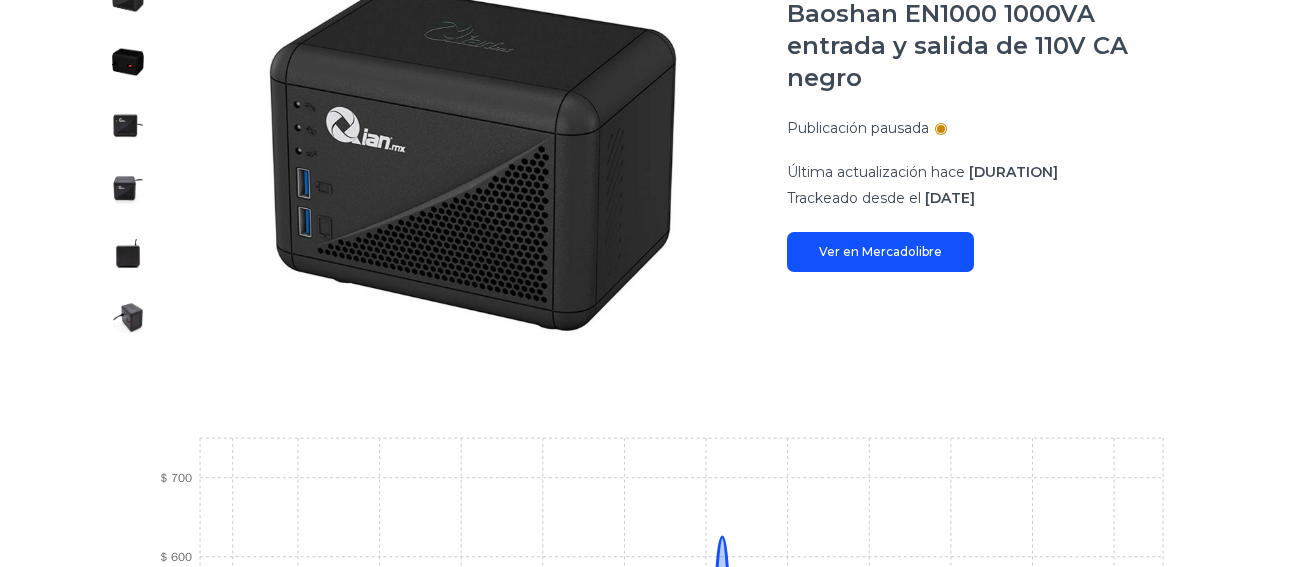 scroll, scrollTop: 300, scrollLeft: 0, axis: vertical 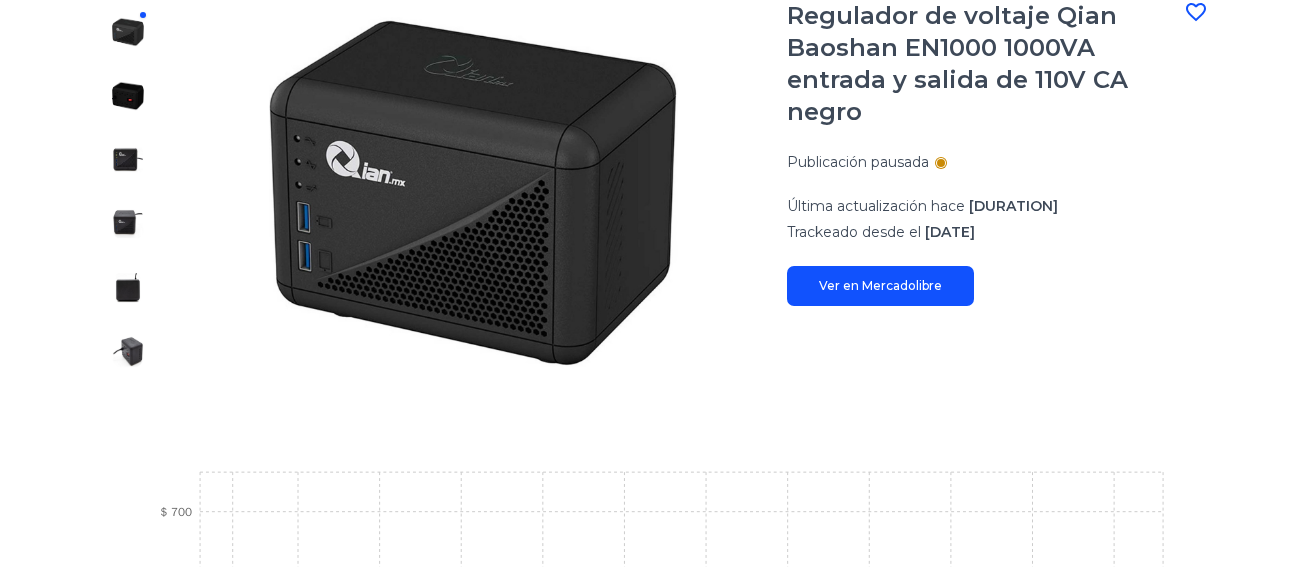 click on "Ver en Mercadolibre" at bounding box center [880, 285] 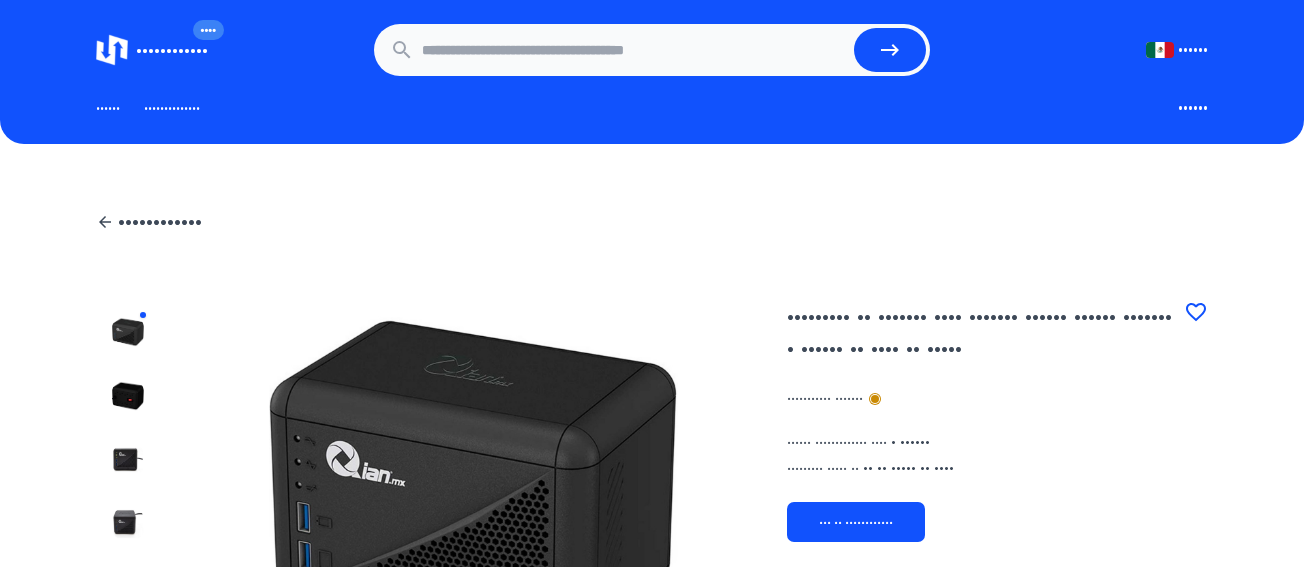scroll, scrollTop: 0, scrollLeft: 0, axis: both 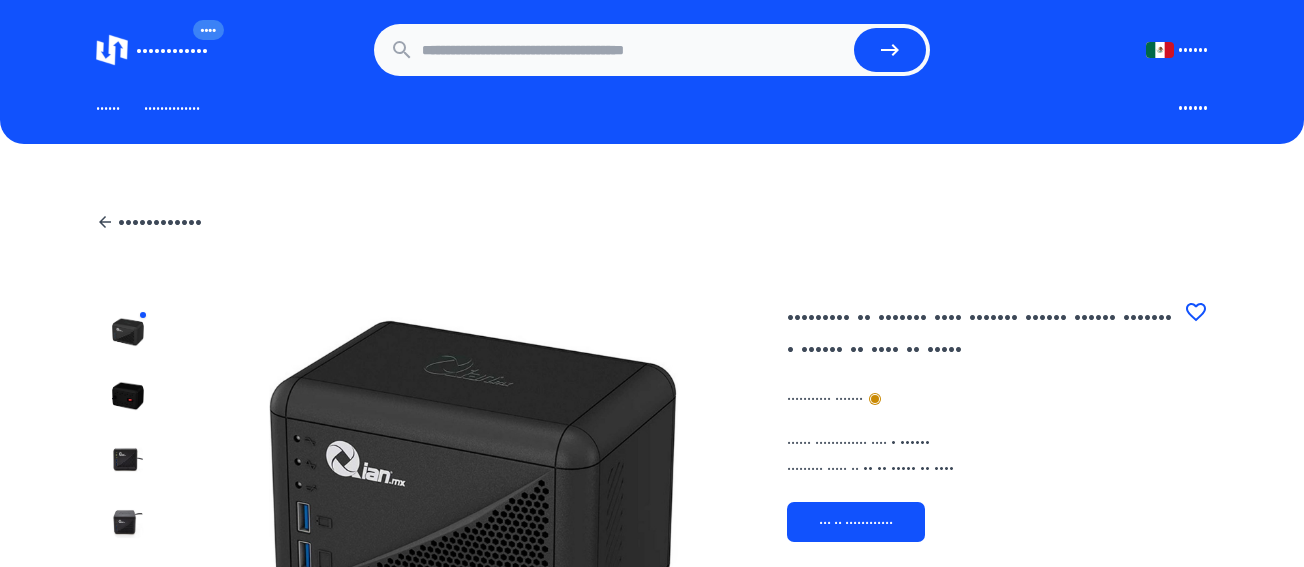 click on "••••••••••••••" at bounding box center [172, 107] 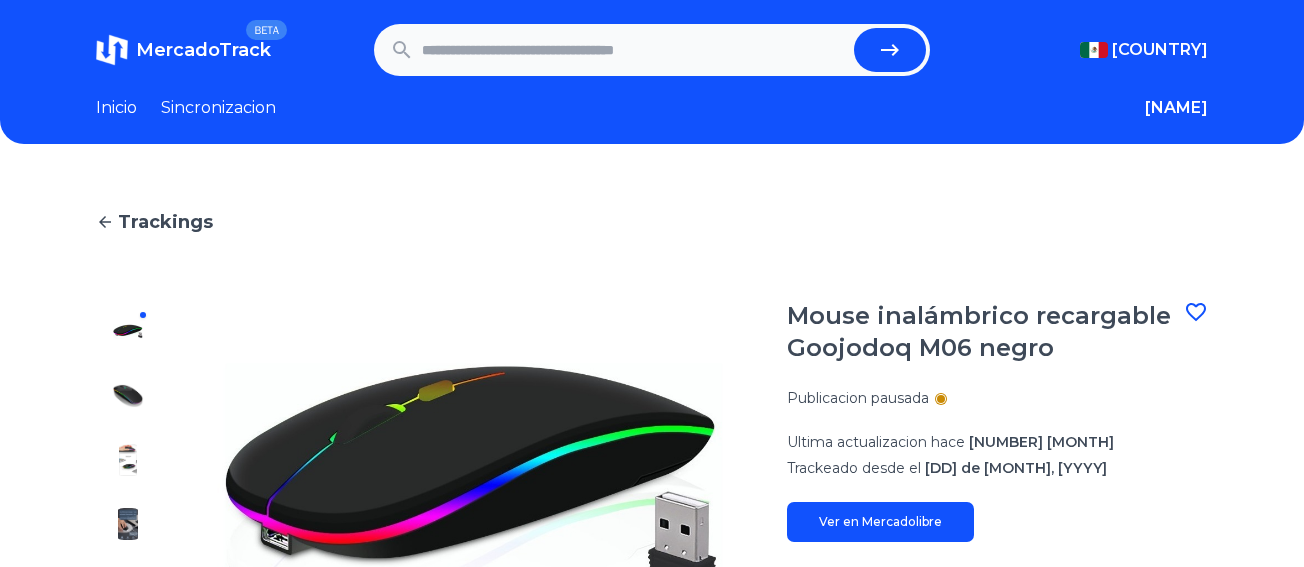 scroll, scrollTop: 200, scrollLeft: 0, axis: vertical 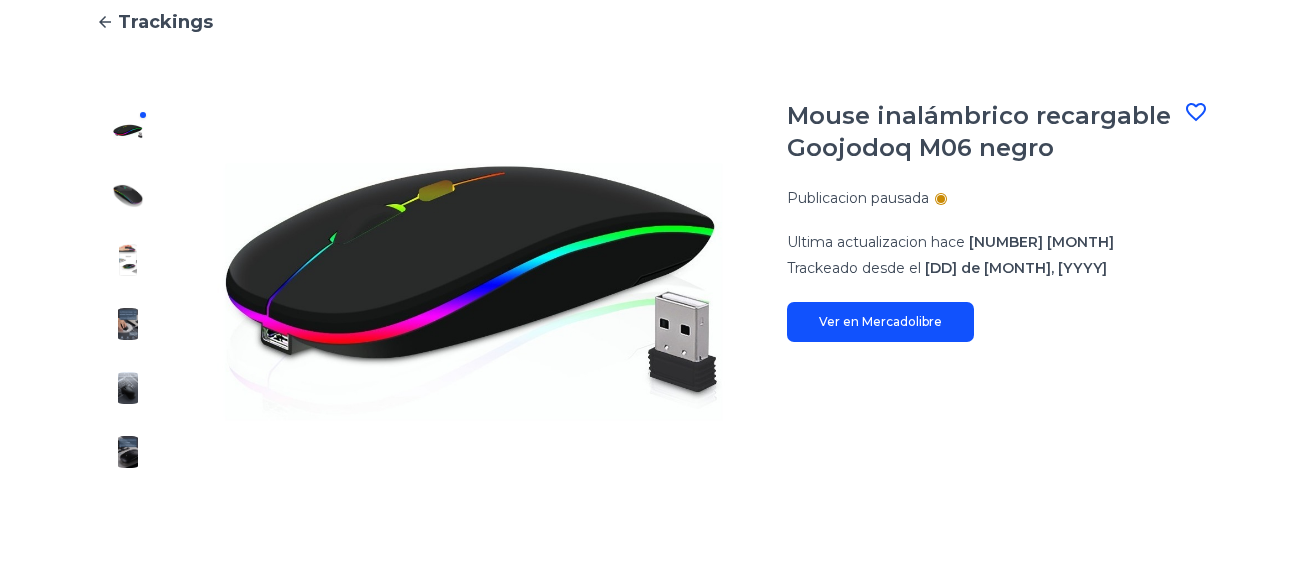 click at bounding box center (128, 196) 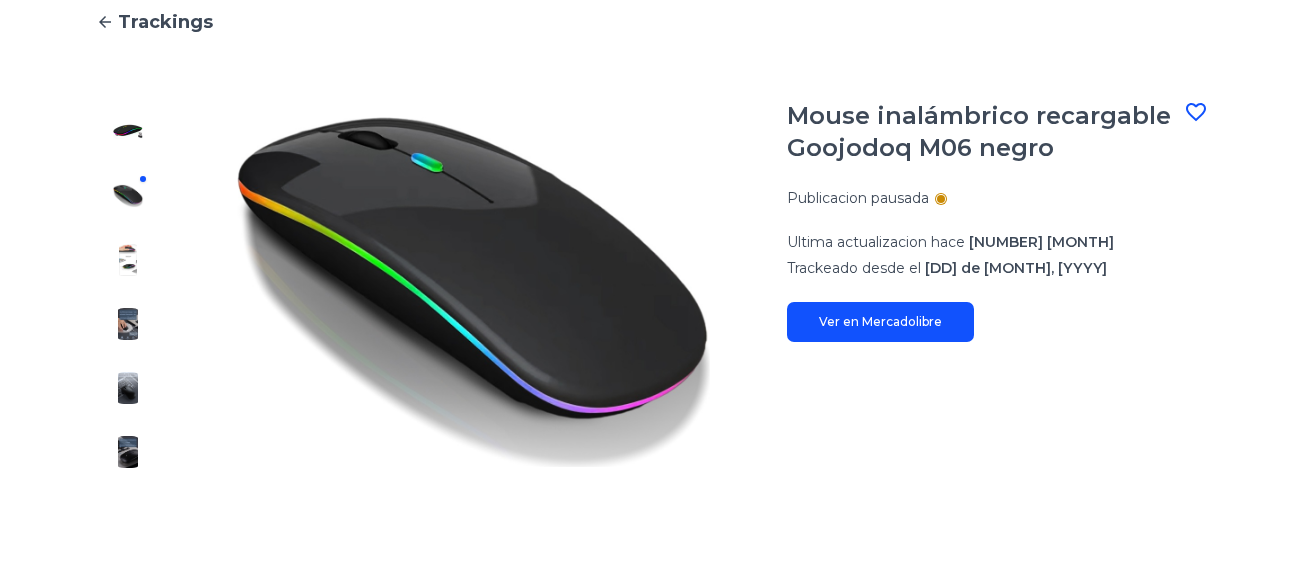click at bounding box center [128, 132] 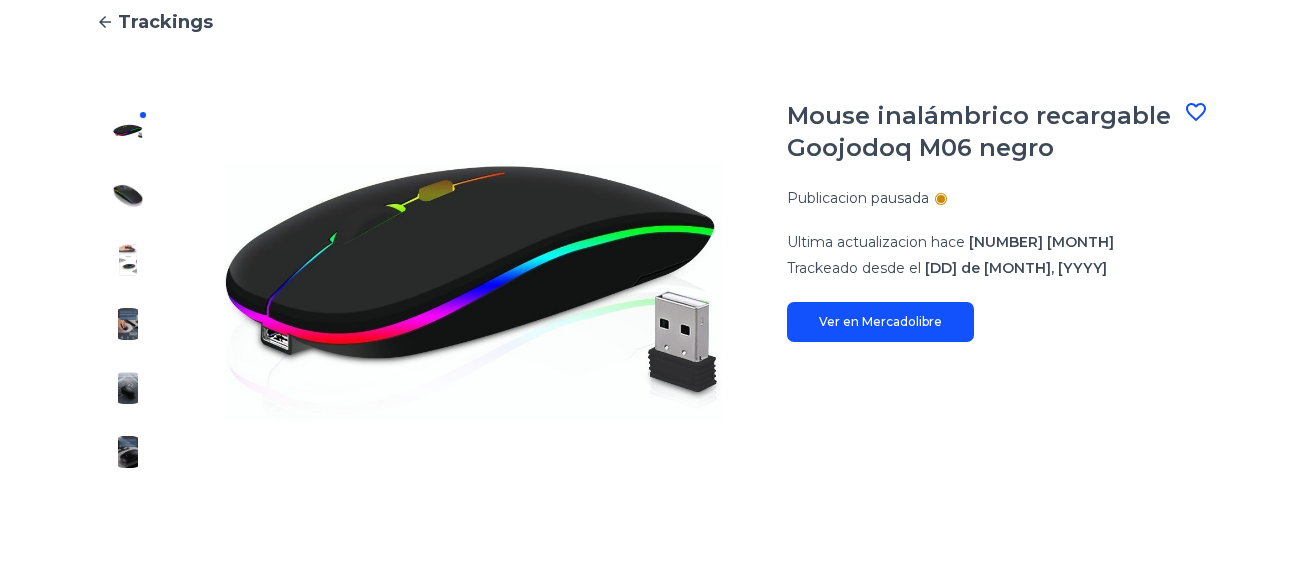 click at bounding box center (128, 196) 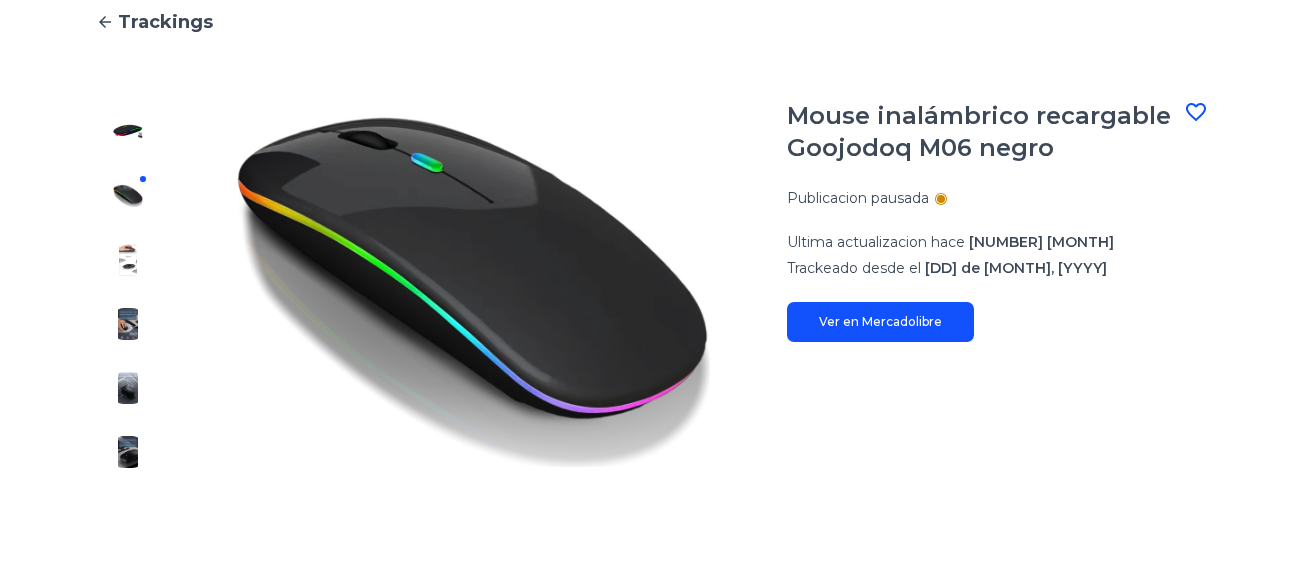 click at bounding box center (128, 132) 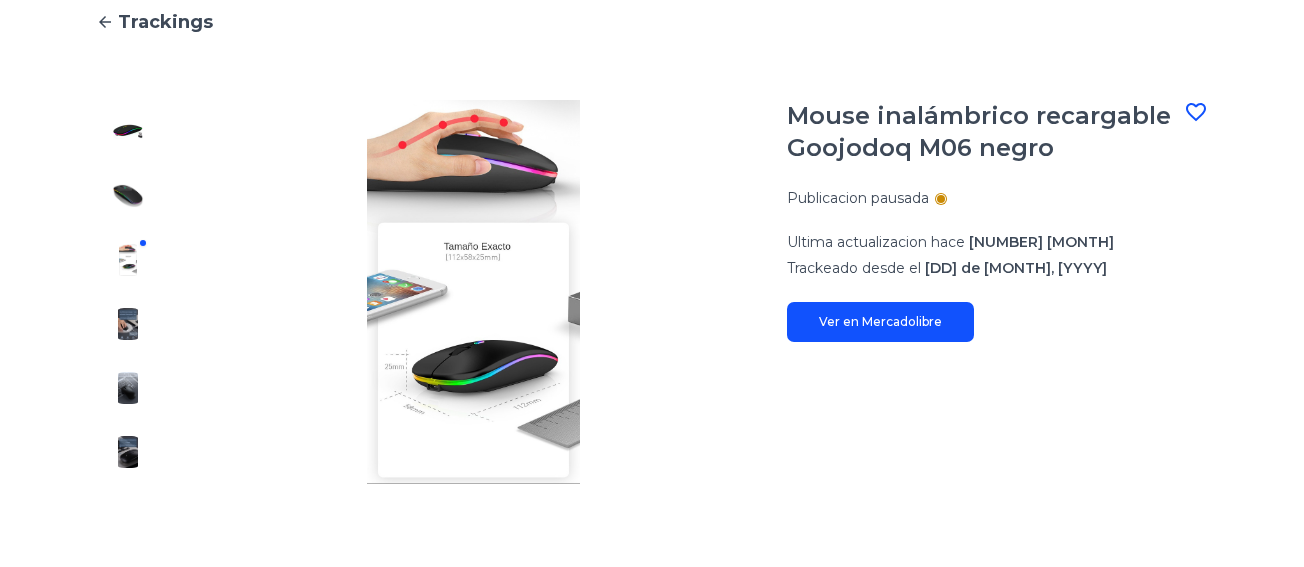 click at bounding box center [128, 292] 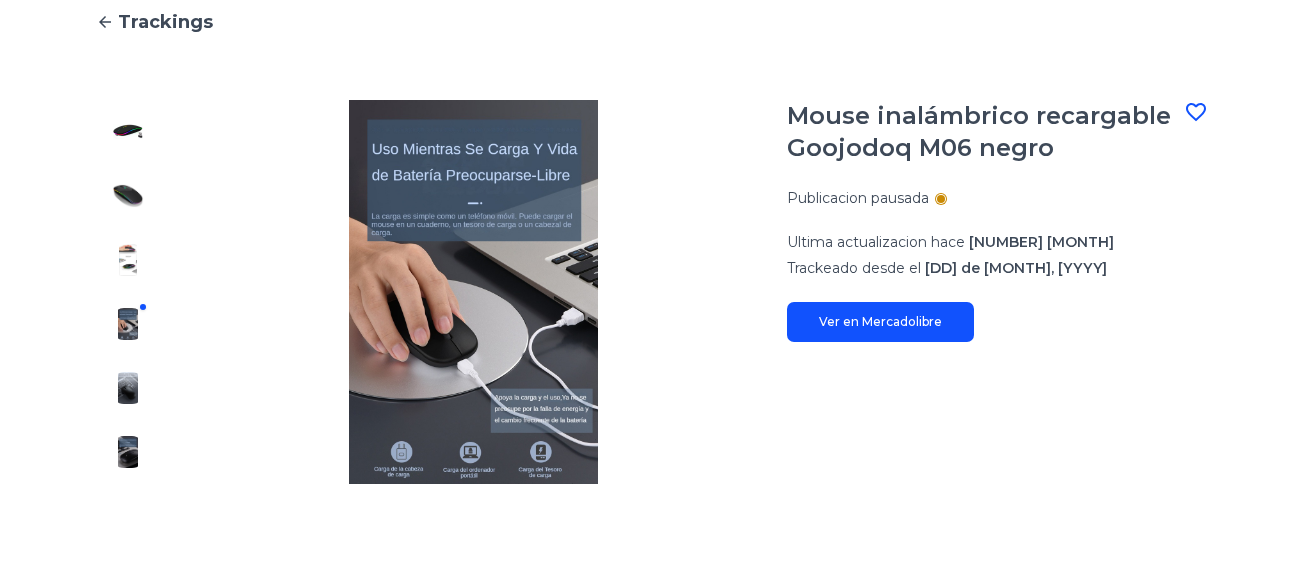 click at bounding box center (473, 292) 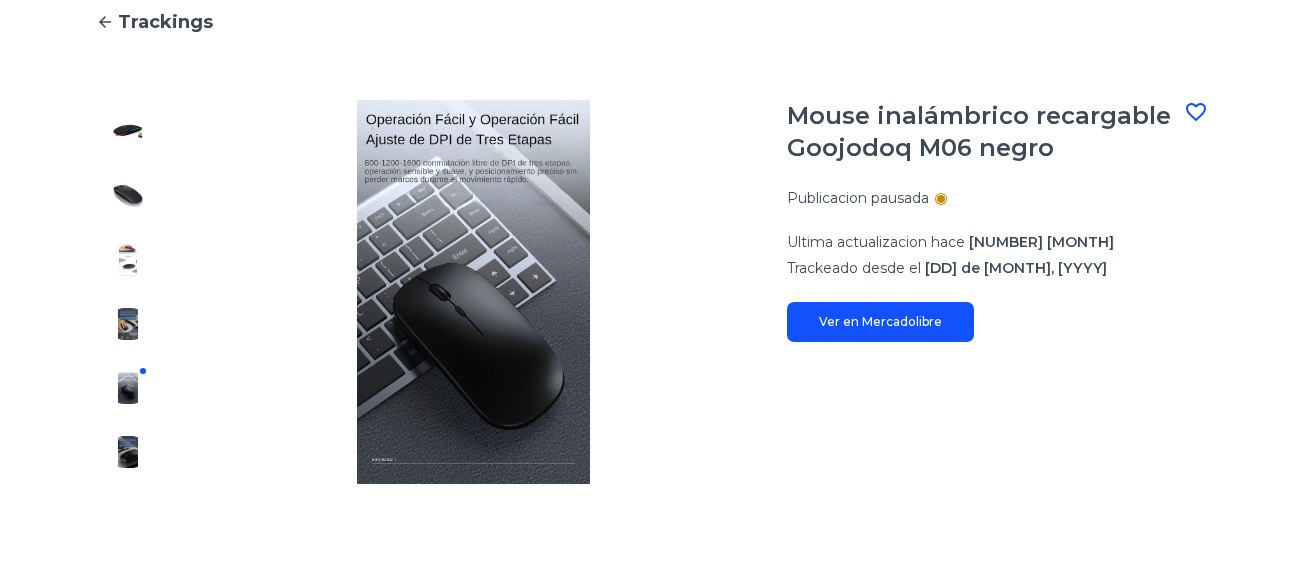 click at bounding box center (128, 132) 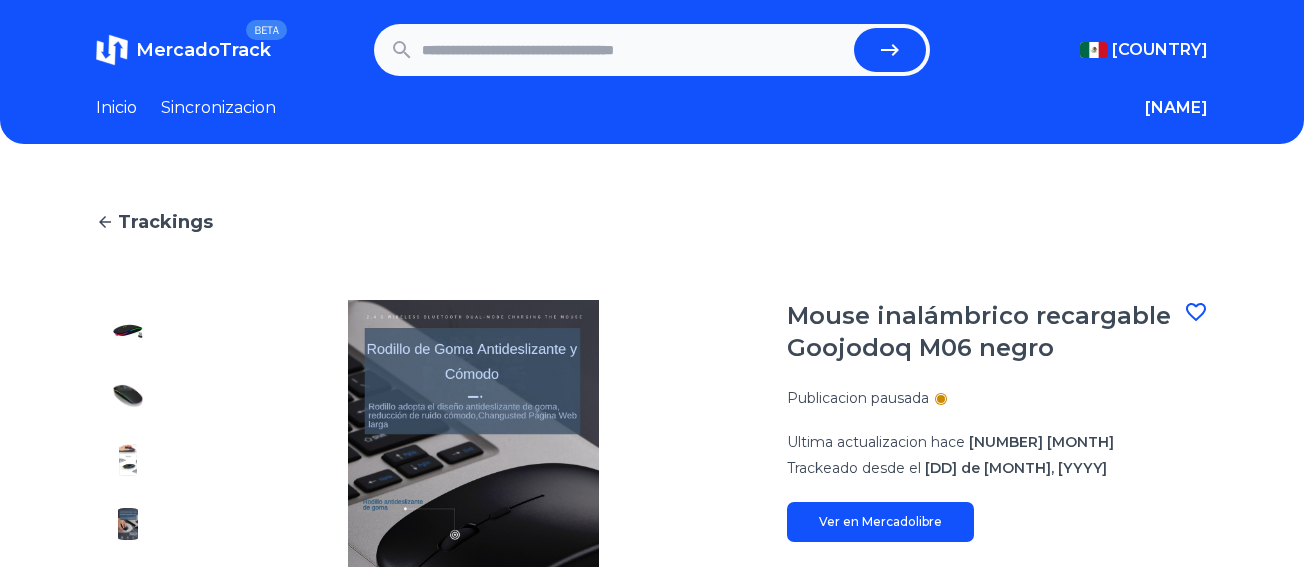 scroll, scrollTop: 100, scrollLeft: 0, axis: vertical 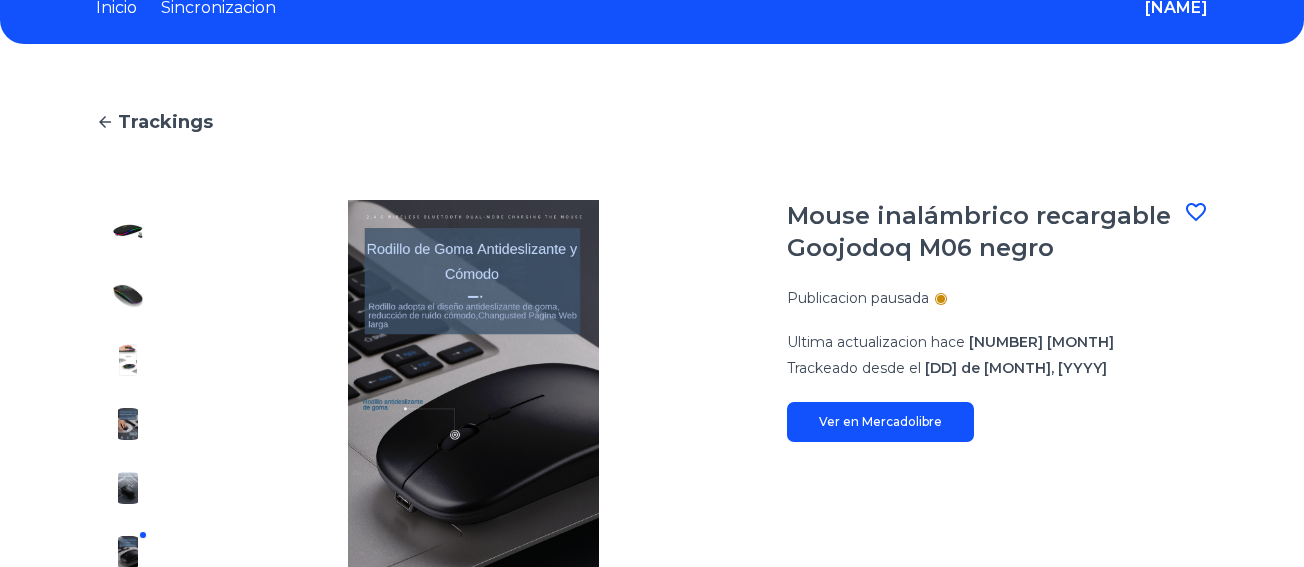 click at bounding box center (473, 392) 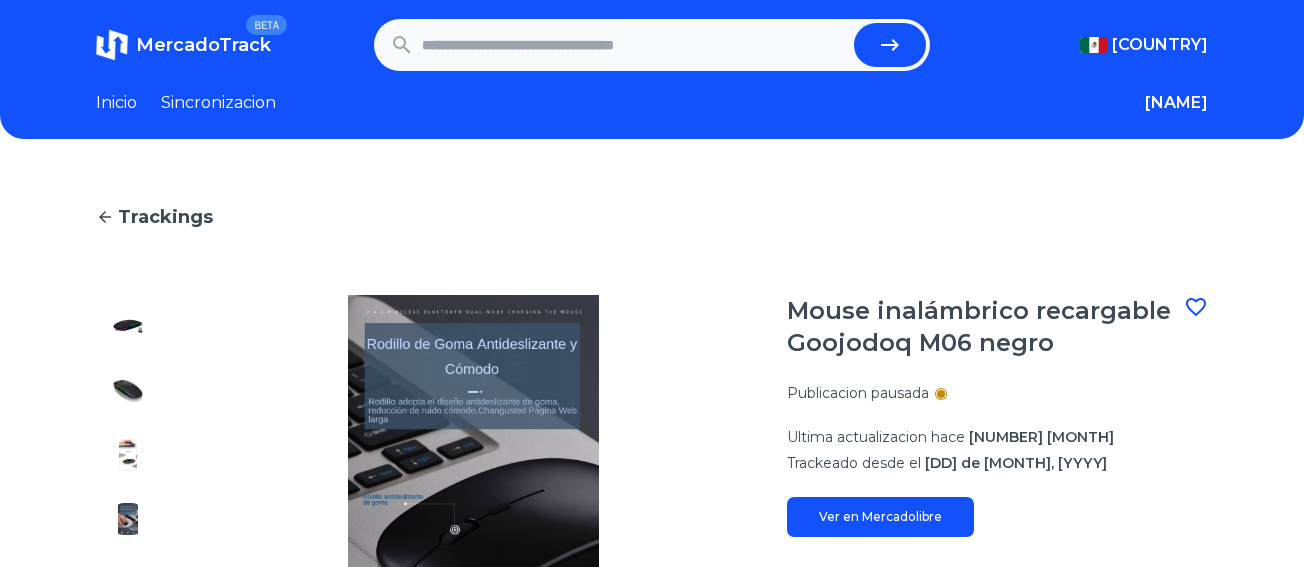 scroll, scrollTop: 0, scrollLeft: 0, axis: both 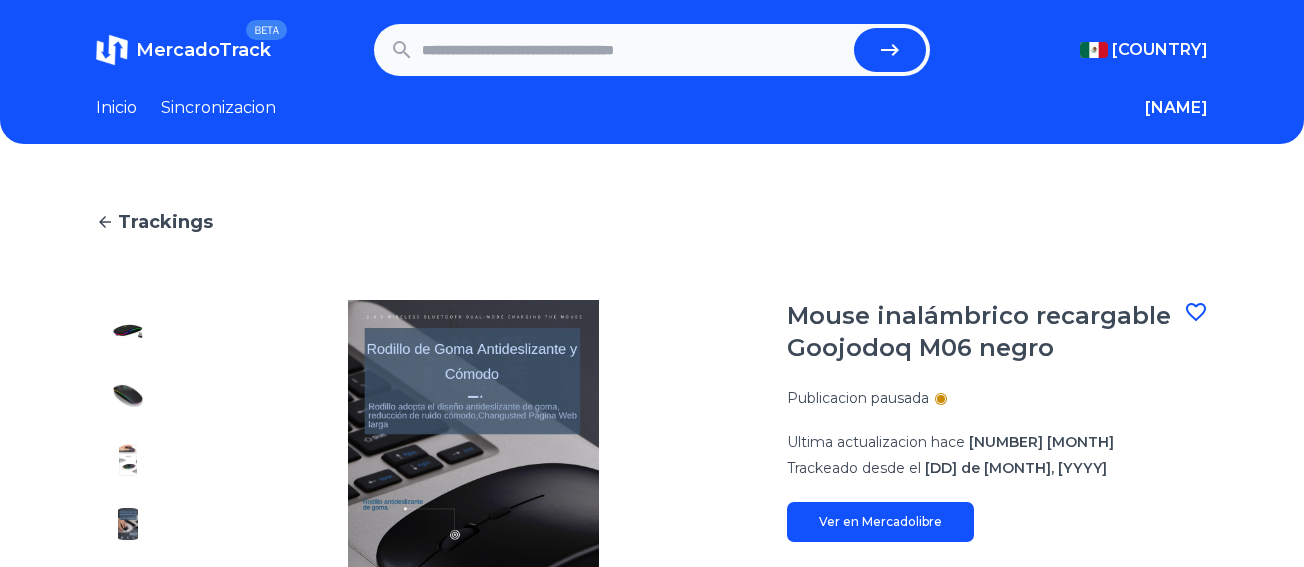 click at bounding box center [1196, 312] 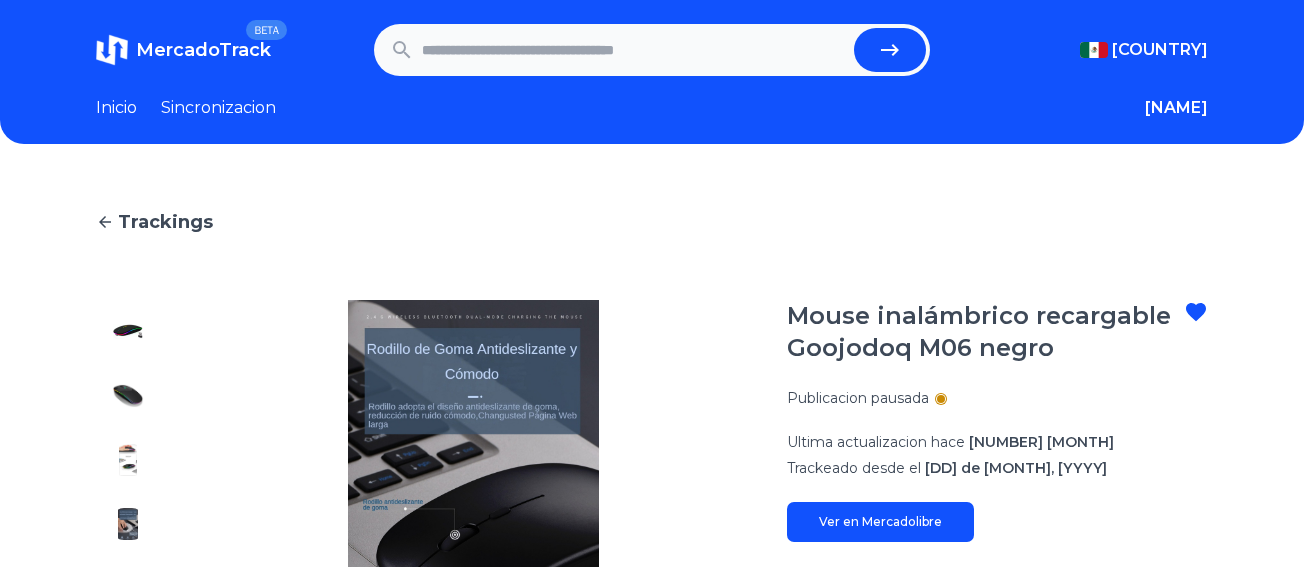 click on "Ver en Mercadolibre" at bounding box center [880, 522] 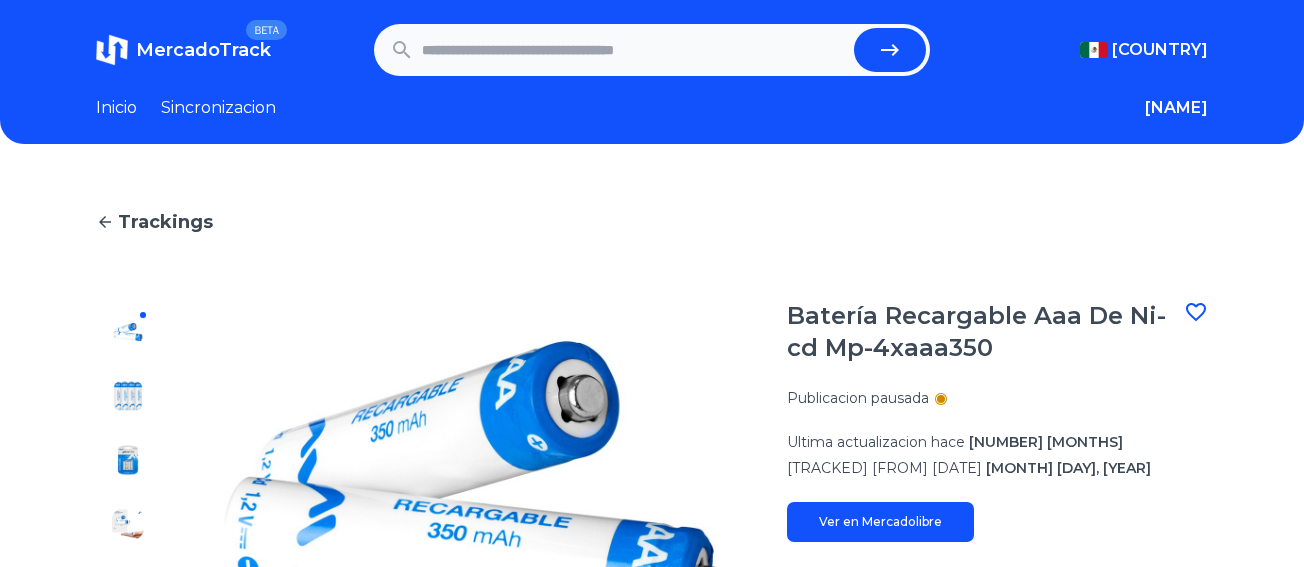 scroll, scrollTop: 100, scrollLeft: 0, axis: vertical 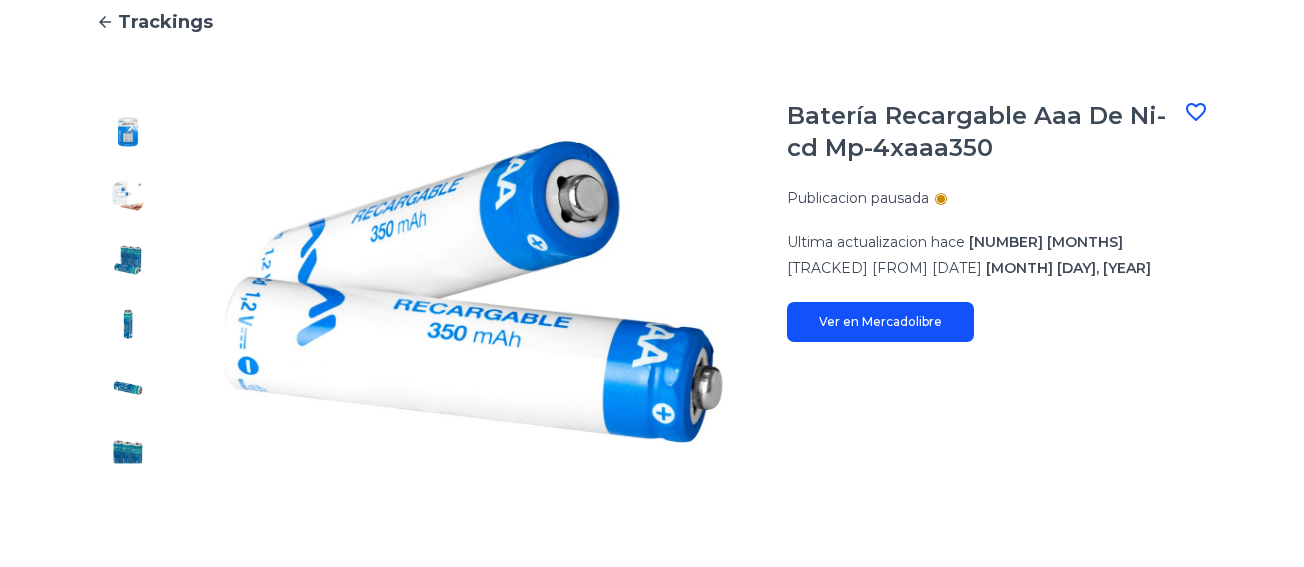 click at bounding box center (1196, 112) 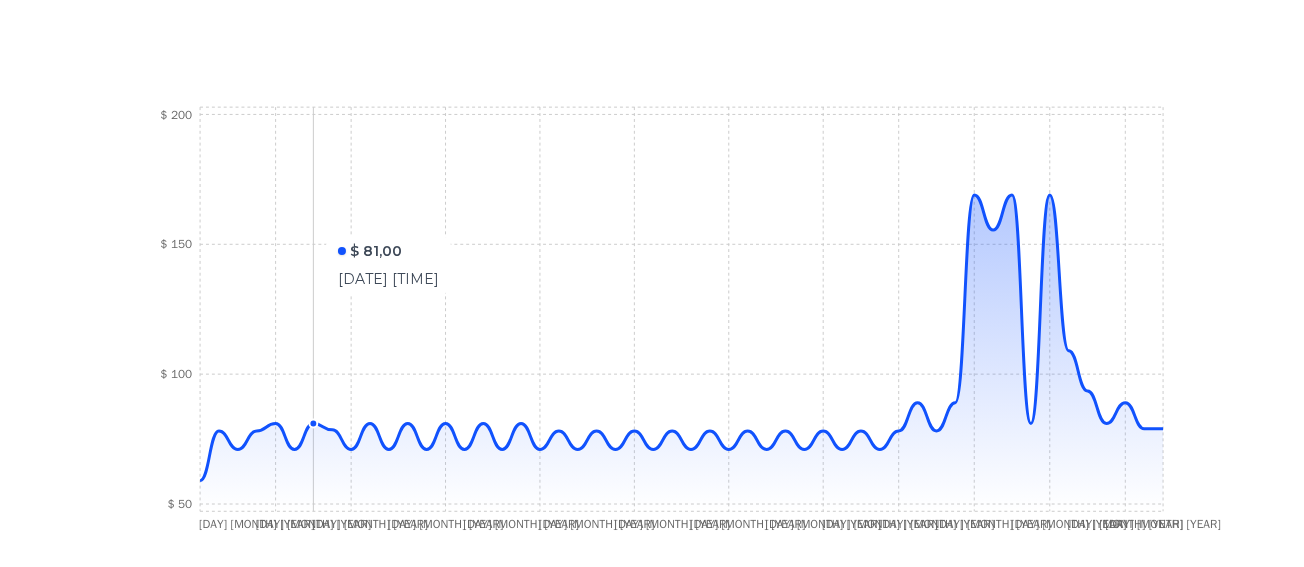 scroll, scrollTop: 700, scrollLeft: 0, axis: vertical 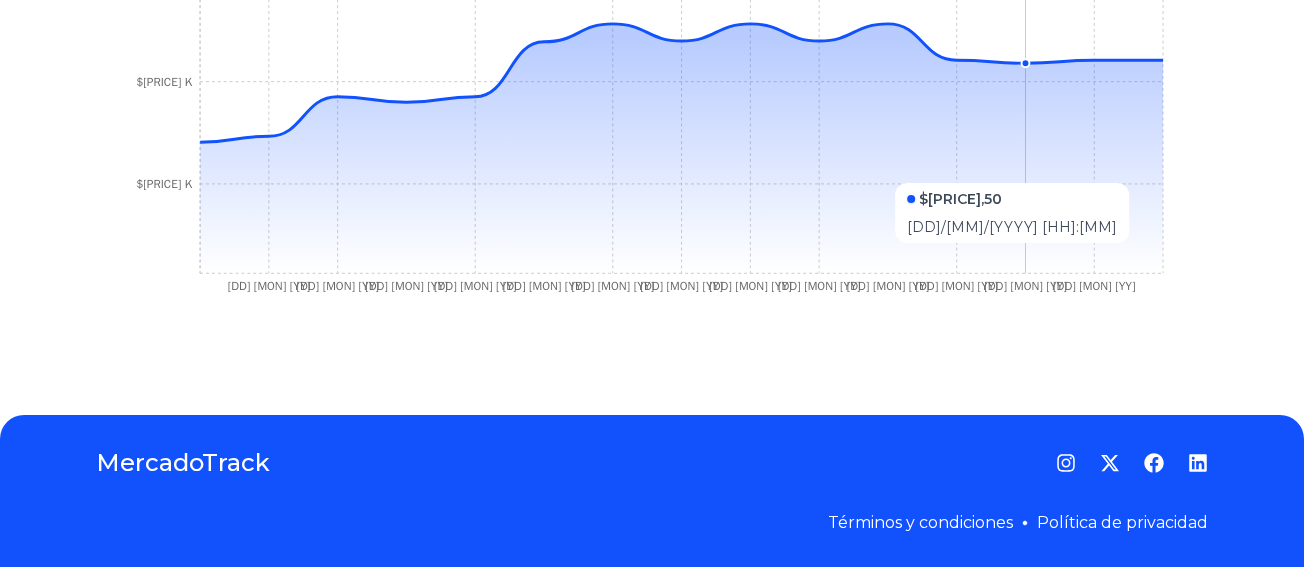 drag, startPoint x: 1046, startPoint y: 173, endPoint x: 961, endPoint y: 173, distance: 85 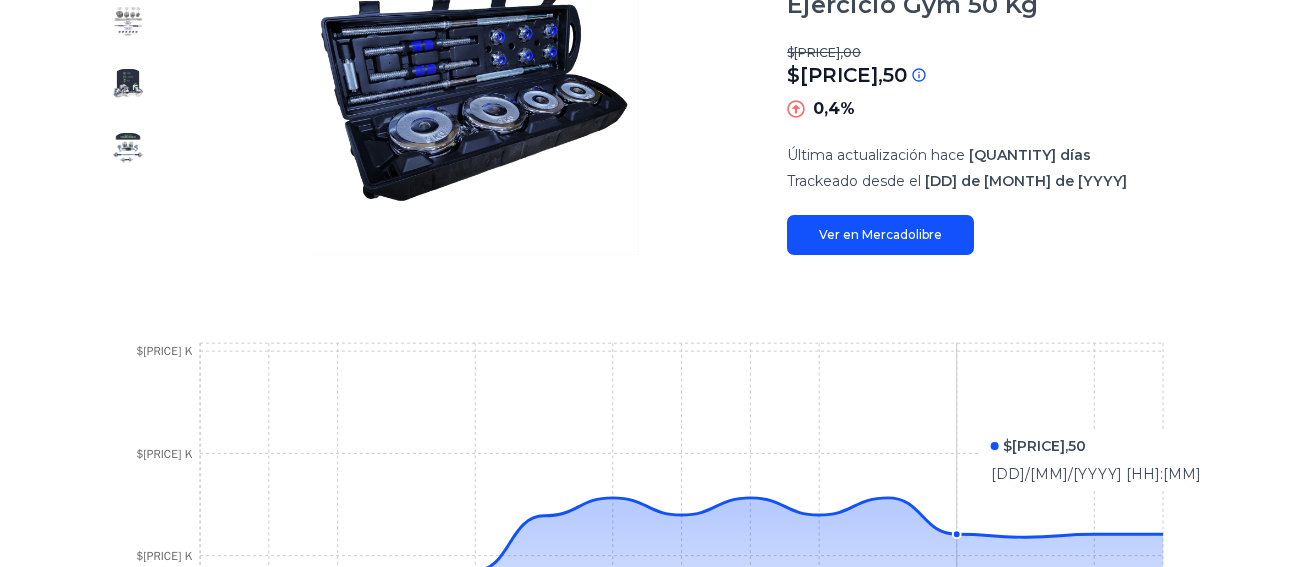 scroll, scrollTop: 249, scrollLeft: 0, axis: vertical 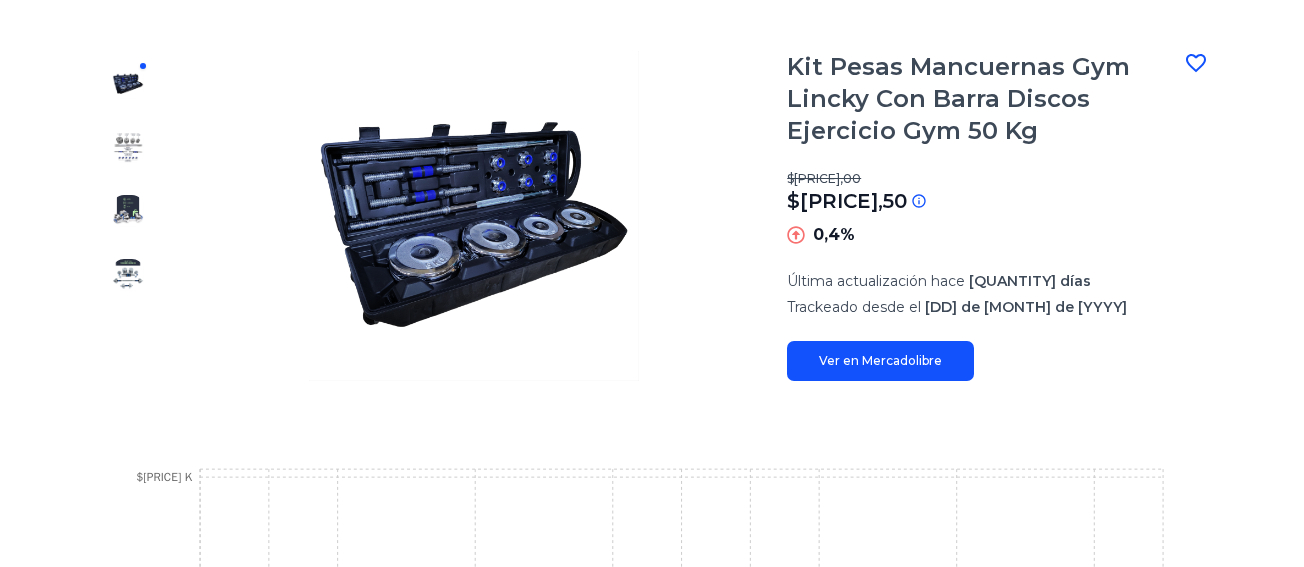 click at bounding box center (128, 147) 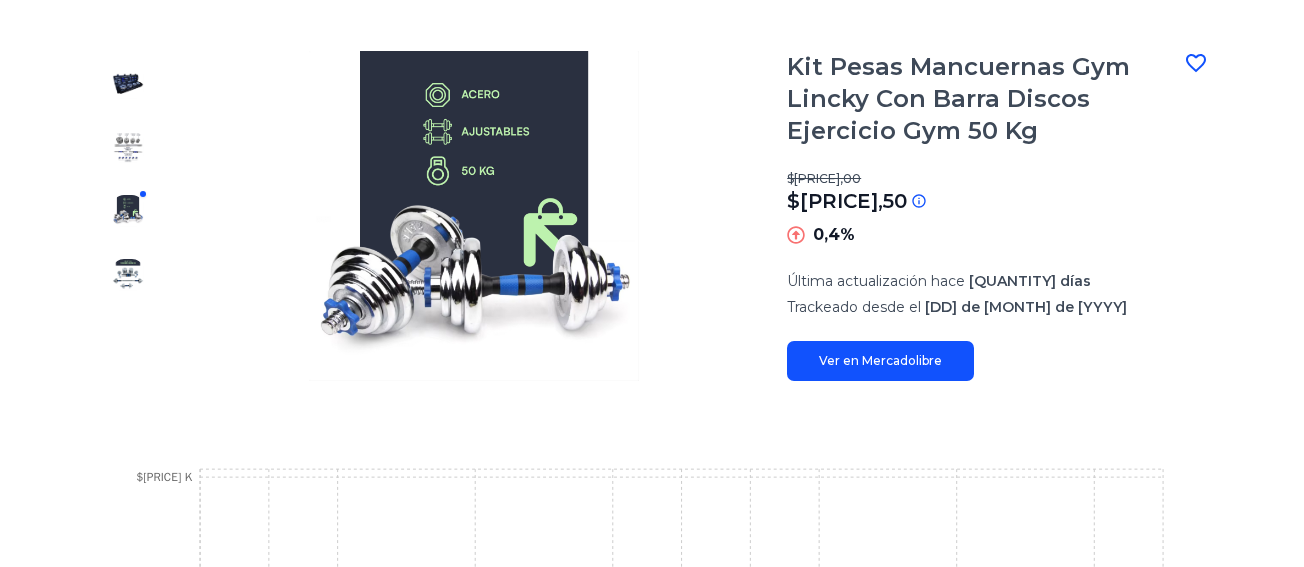 click at bounding box center [128, 216] 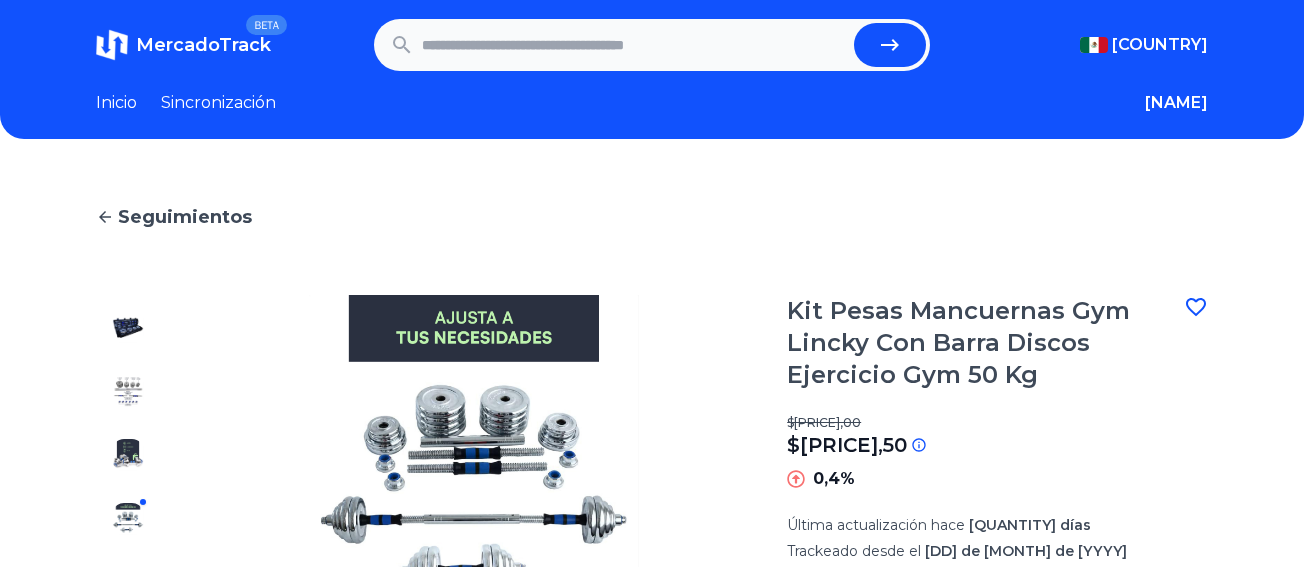 scroll, scrollTop: 0, scrollLeft: 0, axis: both 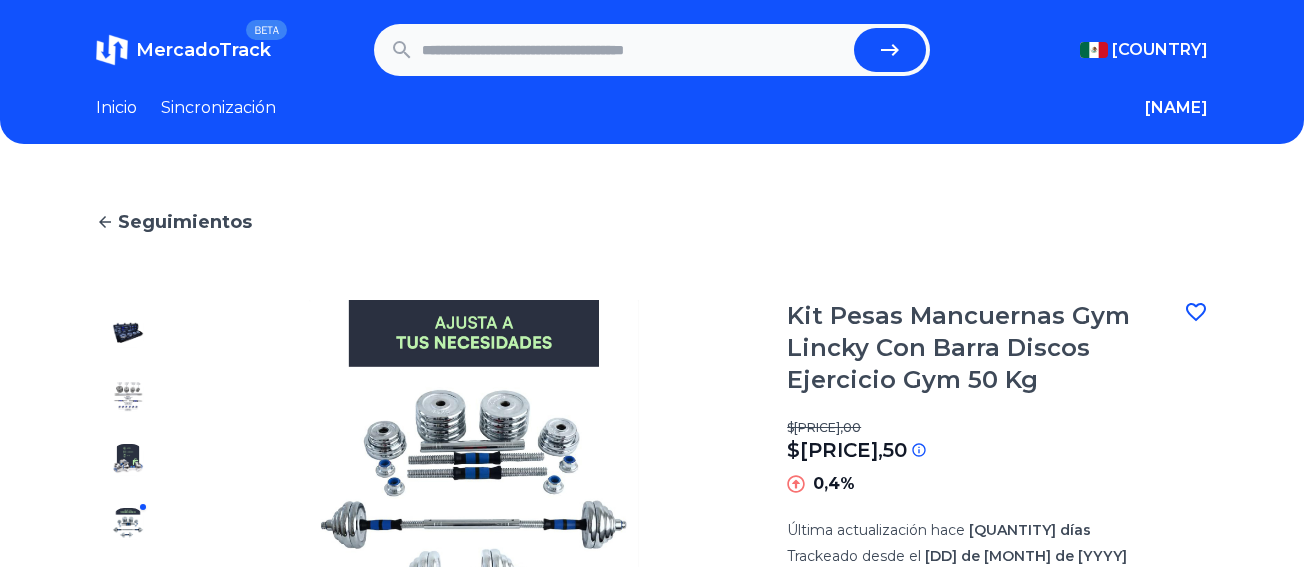 click at bounding box center (1196, 312) 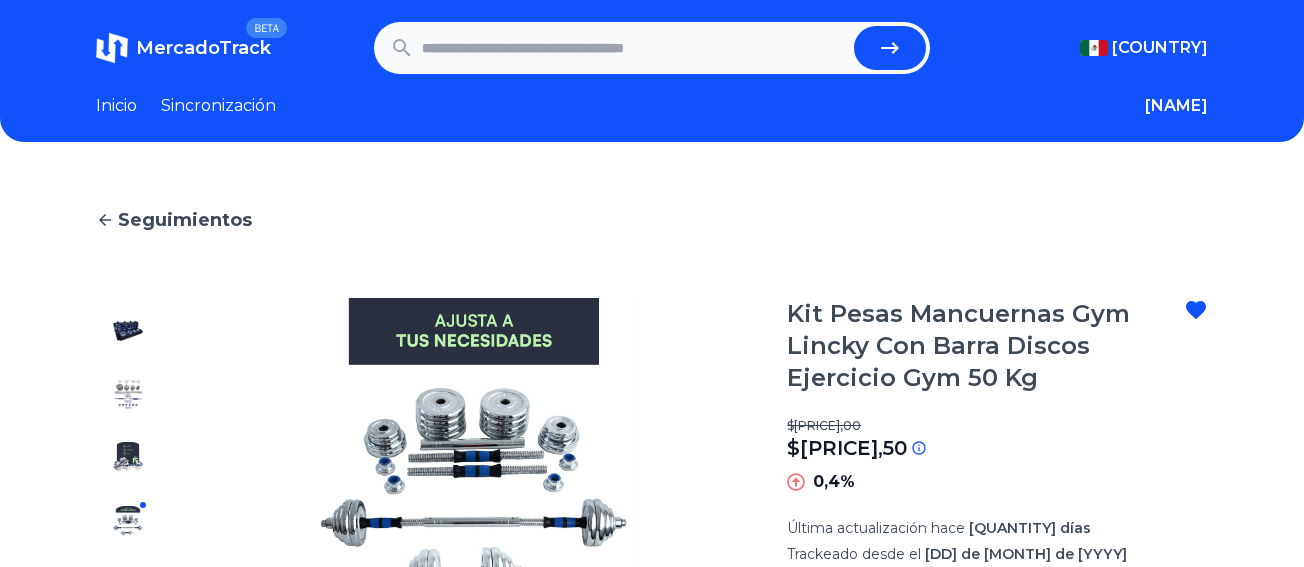 scroll, scrollTop: 0, scrollLeft: 0, axis: both 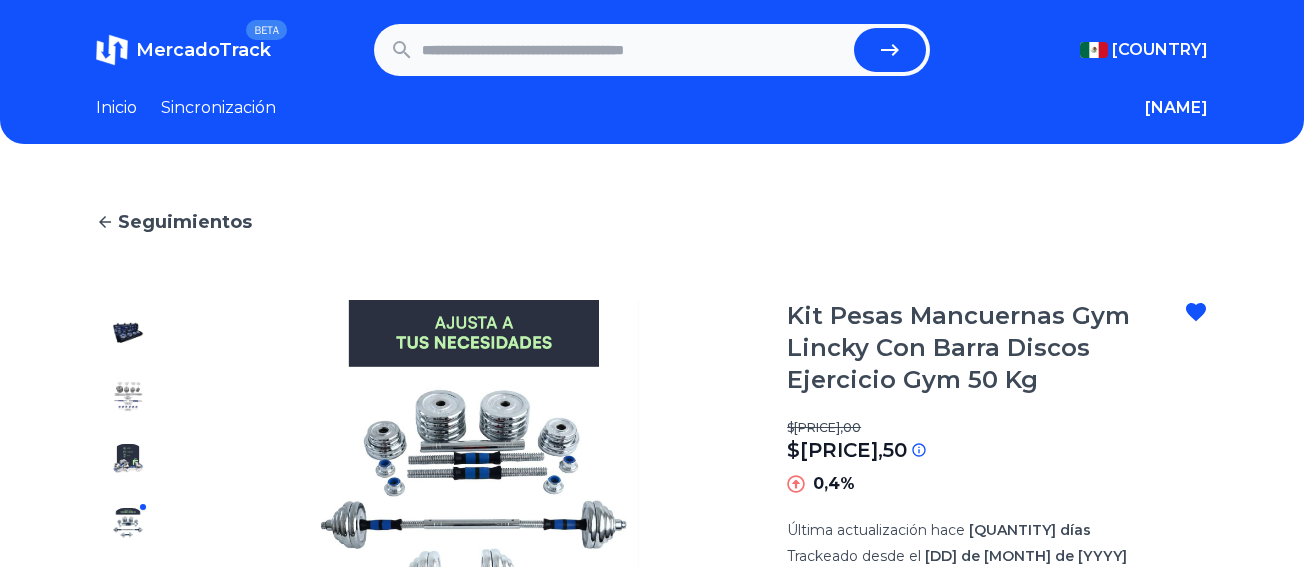 click on "Sincronización" at bounding box center [218, 107] 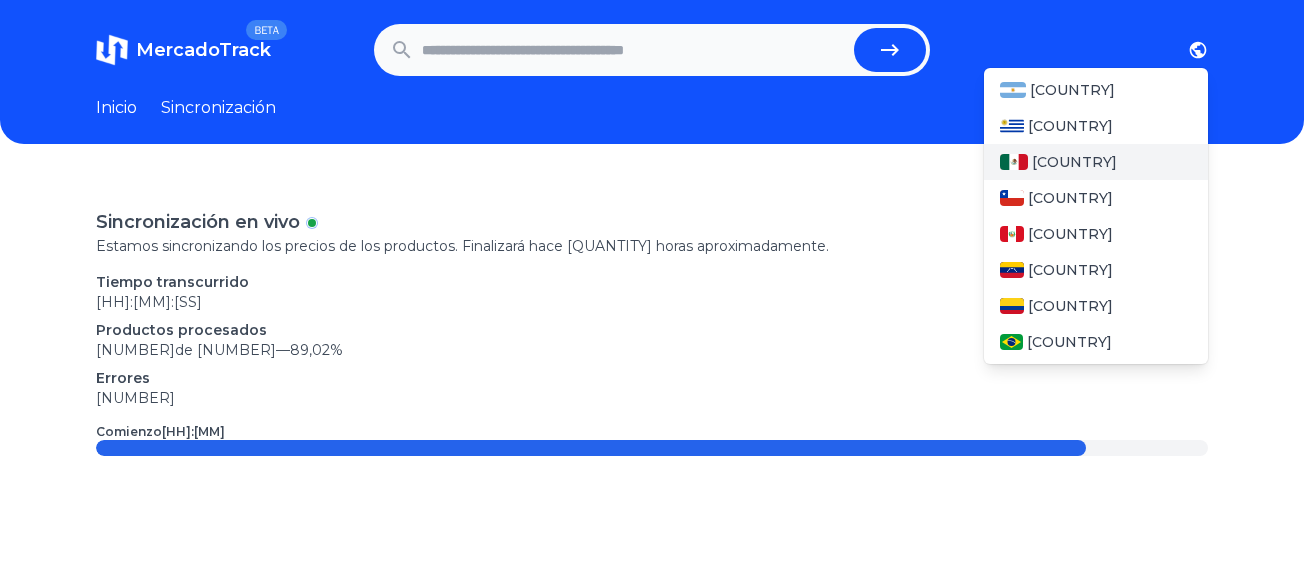 click on "México" at bounding box center (1096, 162) 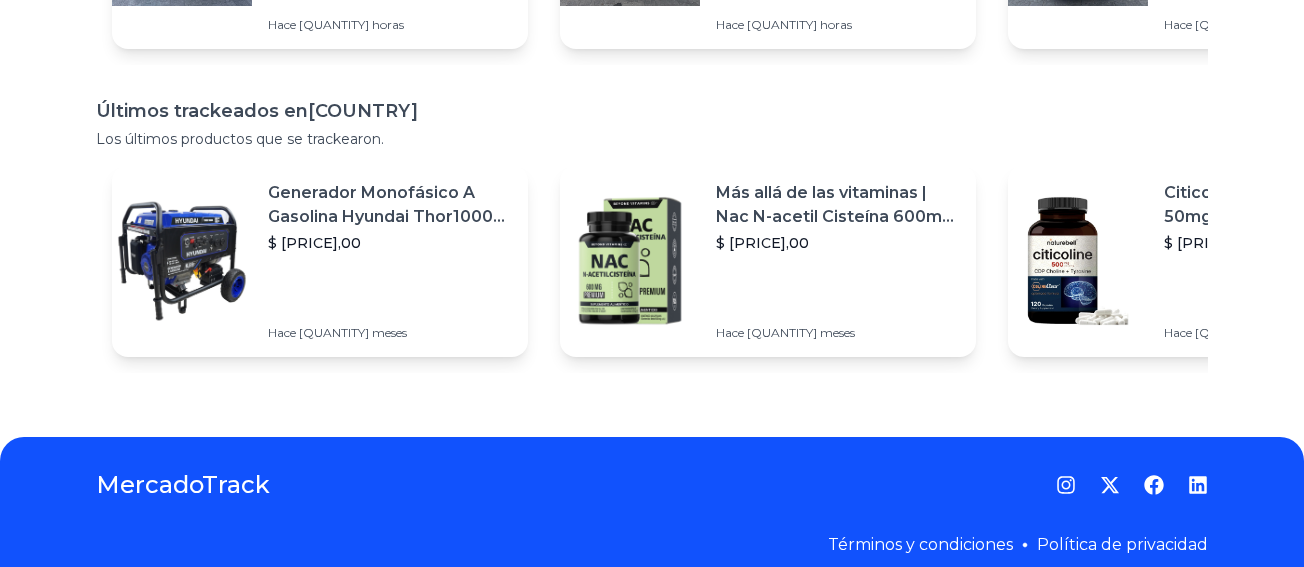 scroll, scrollTop: 441, scrollLeft: 0, axis: vertical 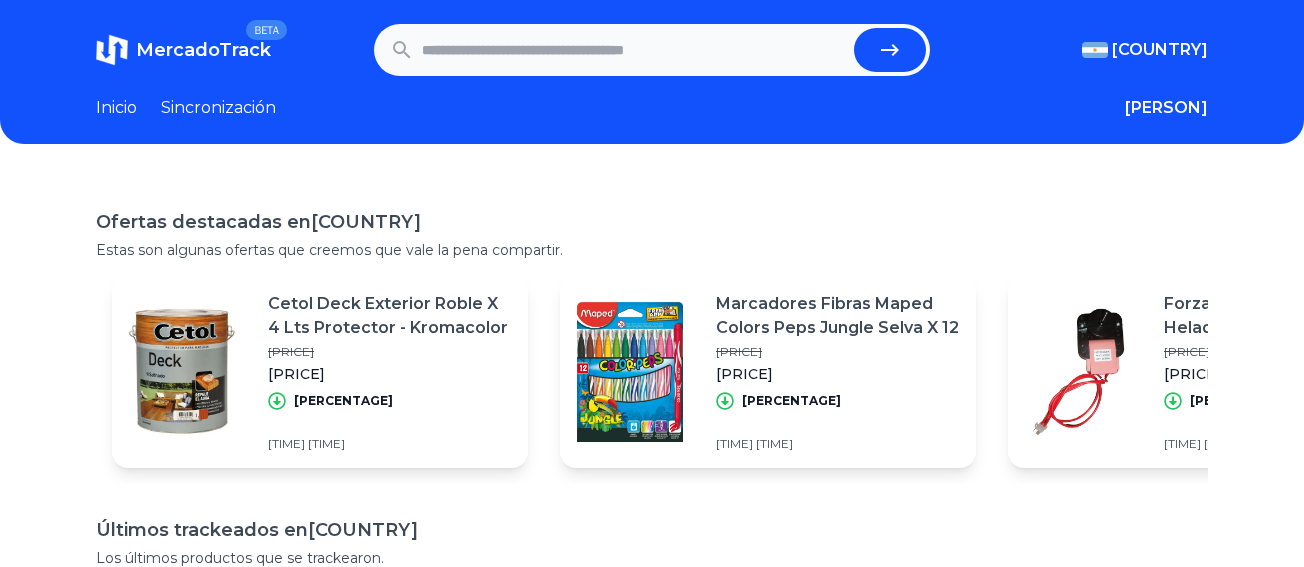 click on "Inicio Sincronización Deriam Favoritos Salir" at bounding box center [652, 108] 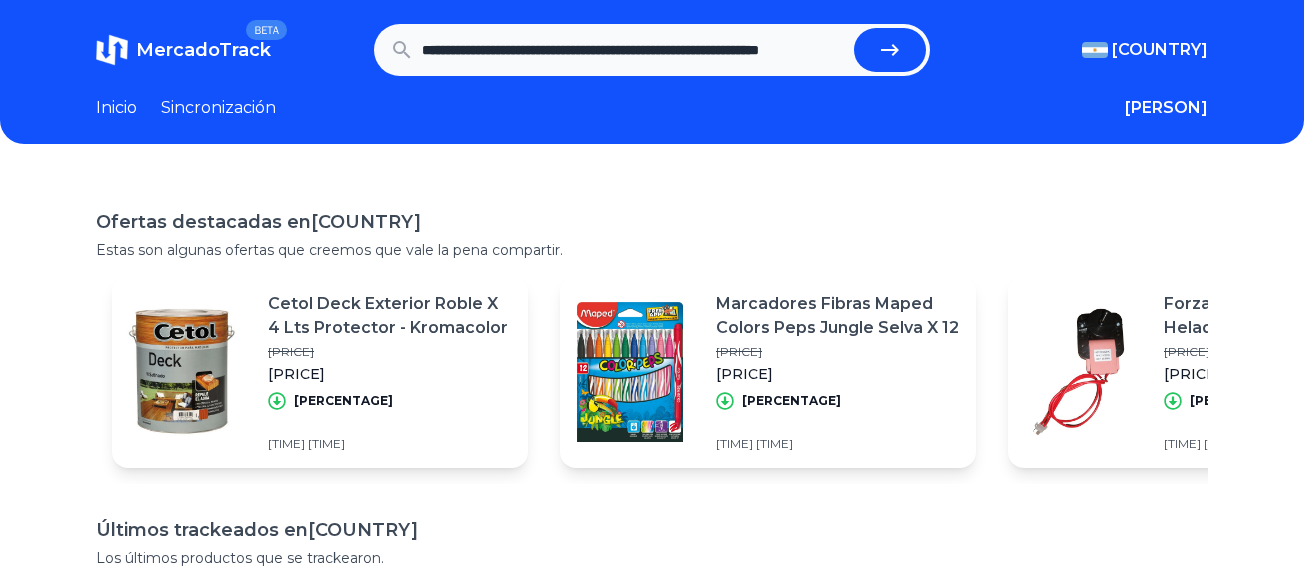 scroll, scrollTop: 0, scrollLeft: 51, axis: horizontal 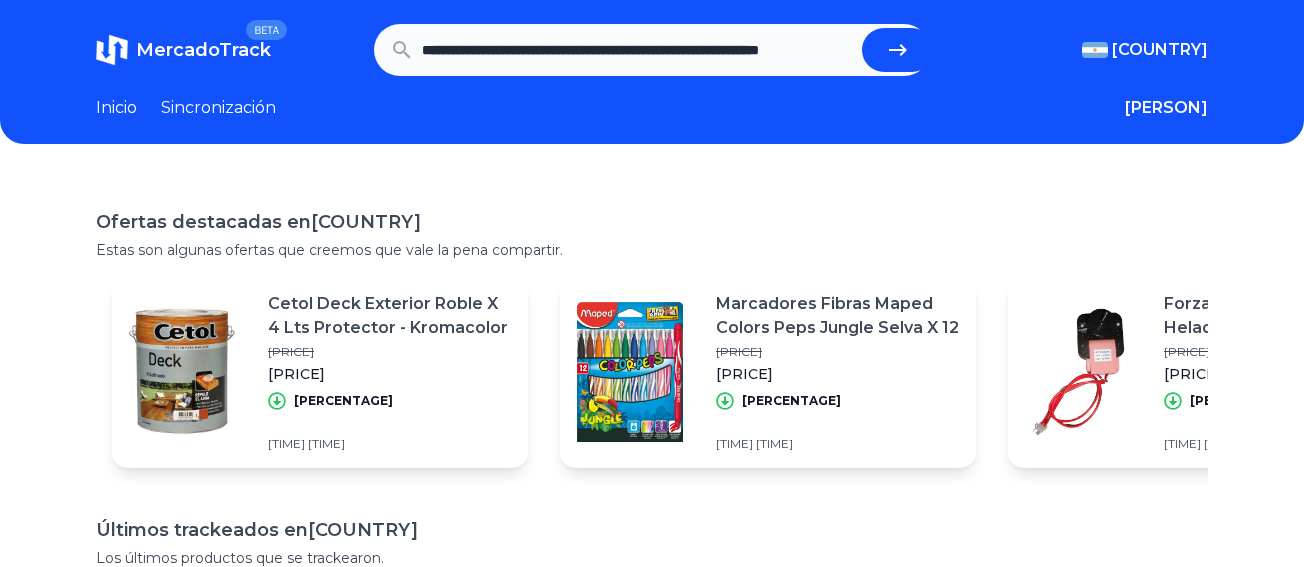type on "**********" 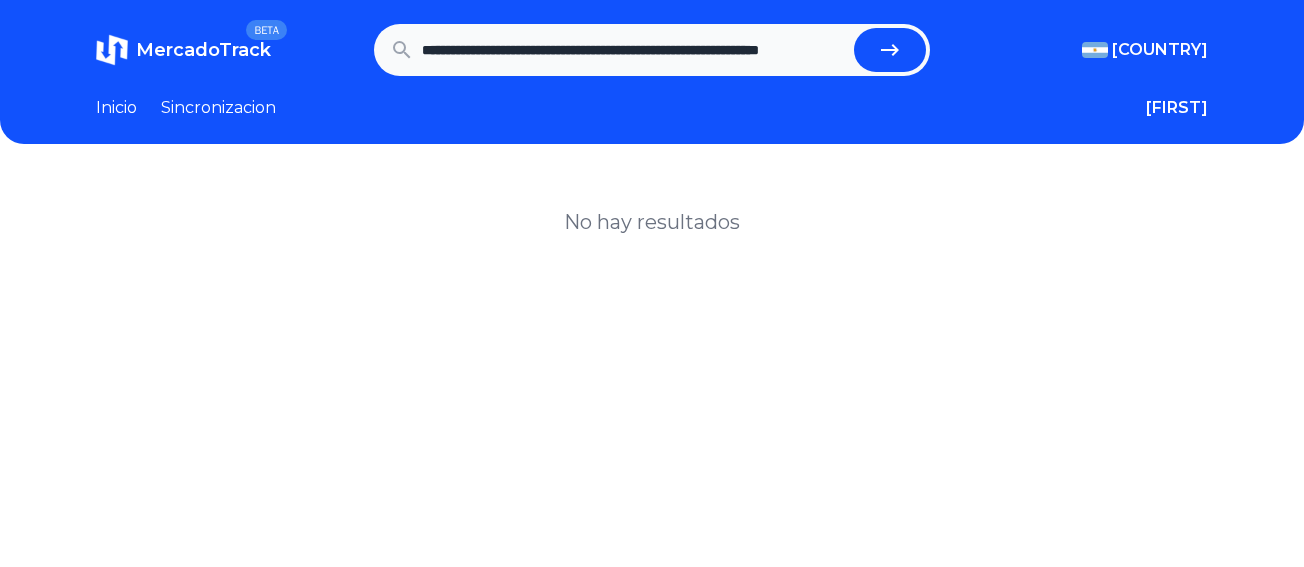 scroll, scrollTop: 0, scrollLeft: 0, axis: both 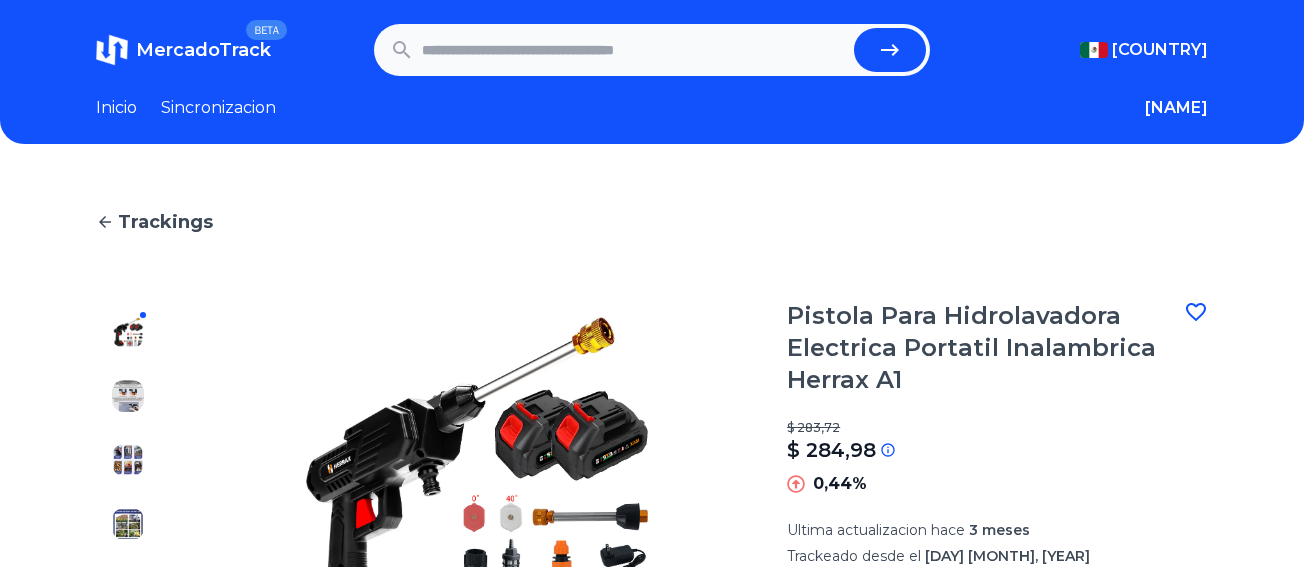 click at bounding box center [634, 50] 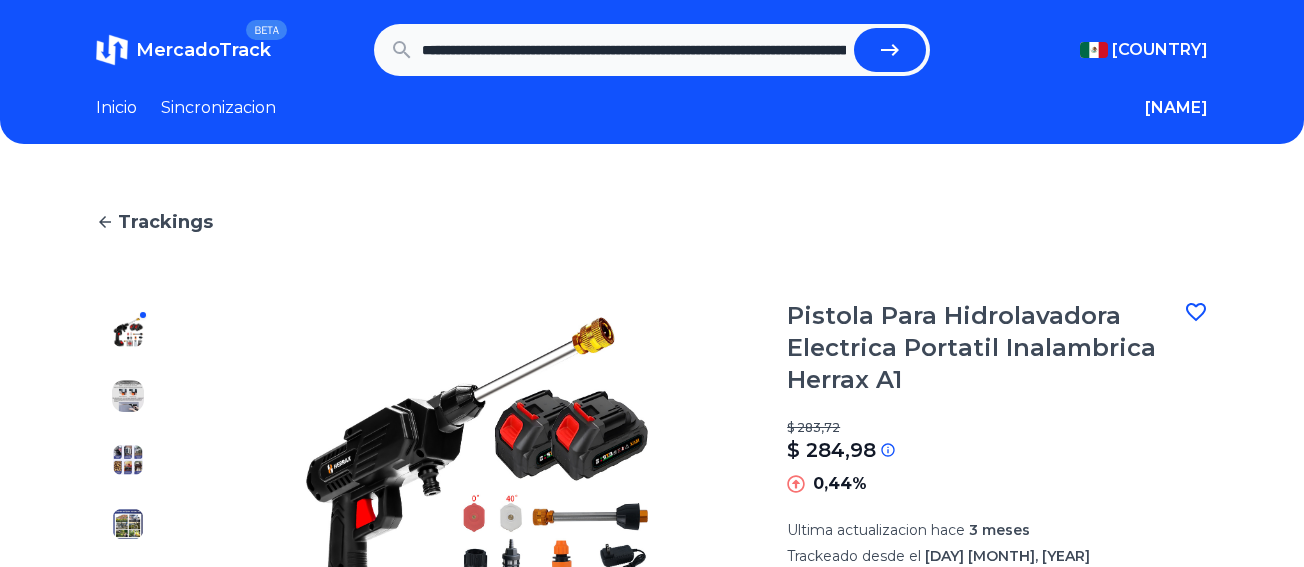 scroll, scrollTop: 0, scrollLeft: 3405, axis: horizontal 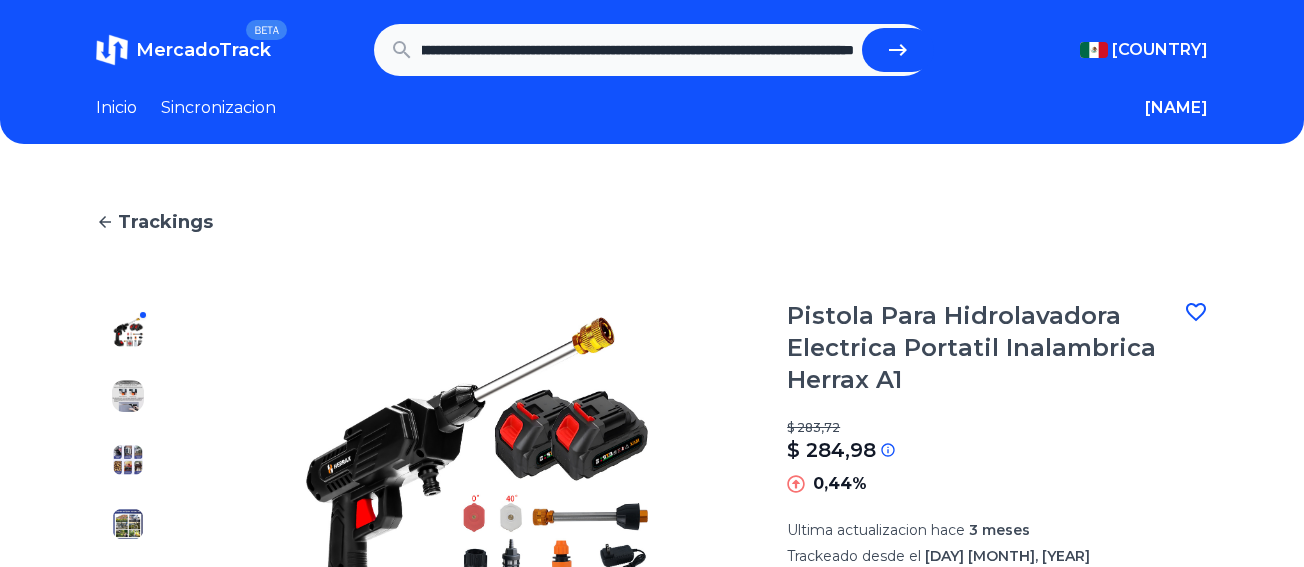 type on "**********" 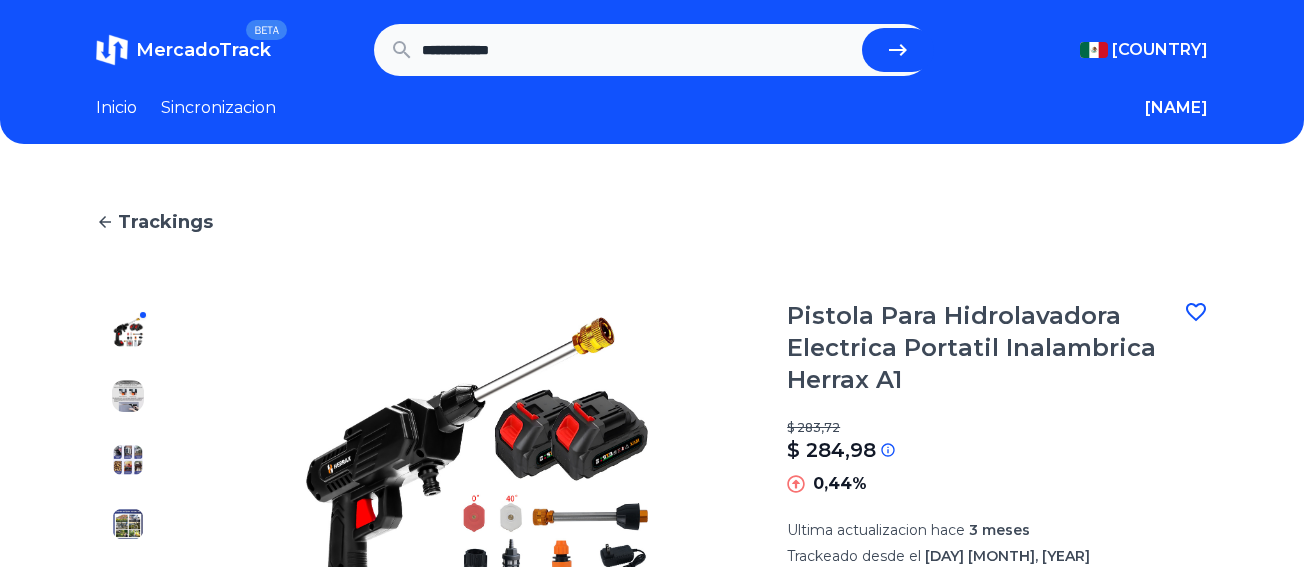 scroll, scrollTop: 0, scrollLeft: 0, axis: both 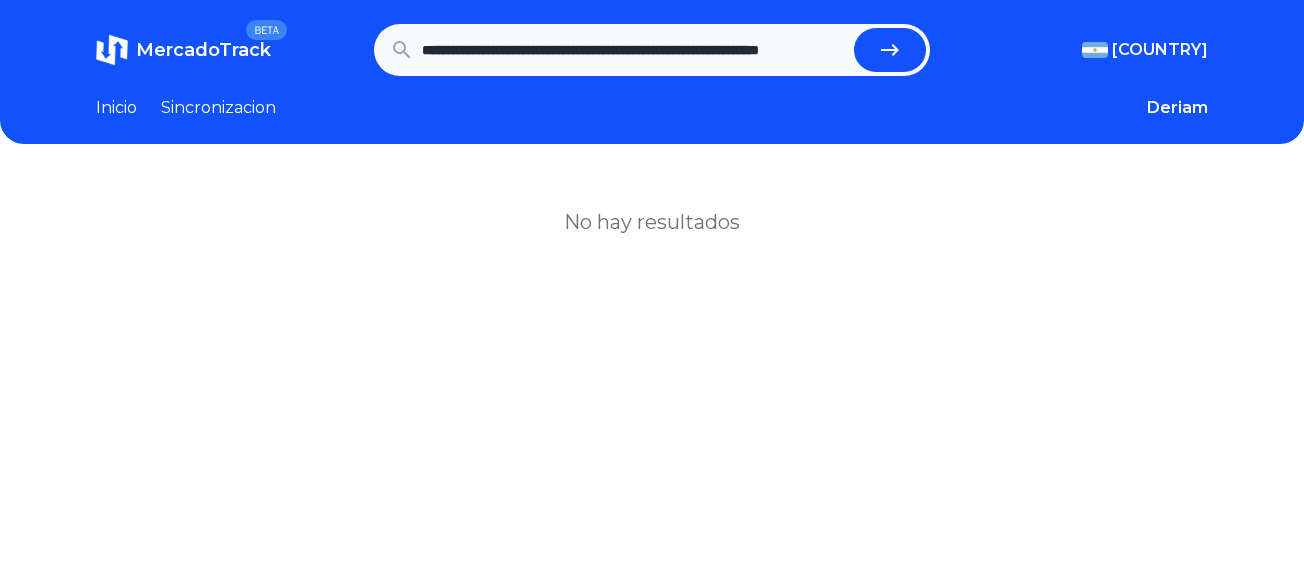 drag, startPoint x: 829, startPoint y: 73, endPoint x: 213, endPoint y: 75, distance: 616.00323 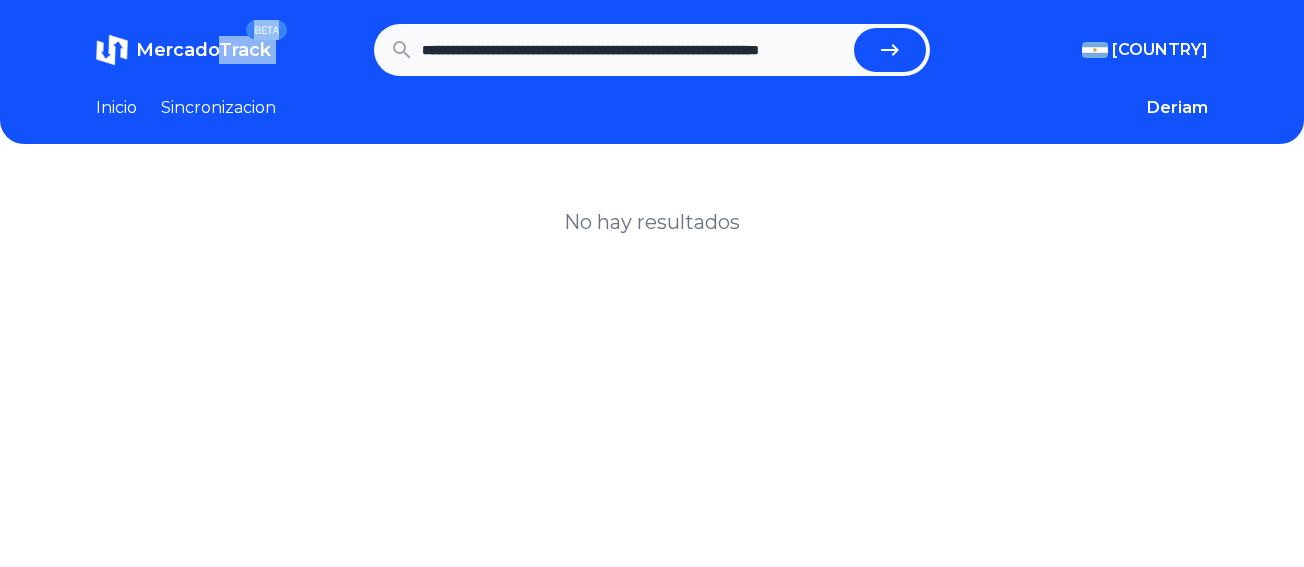 click on "**********" at bounding box center (634, 50) 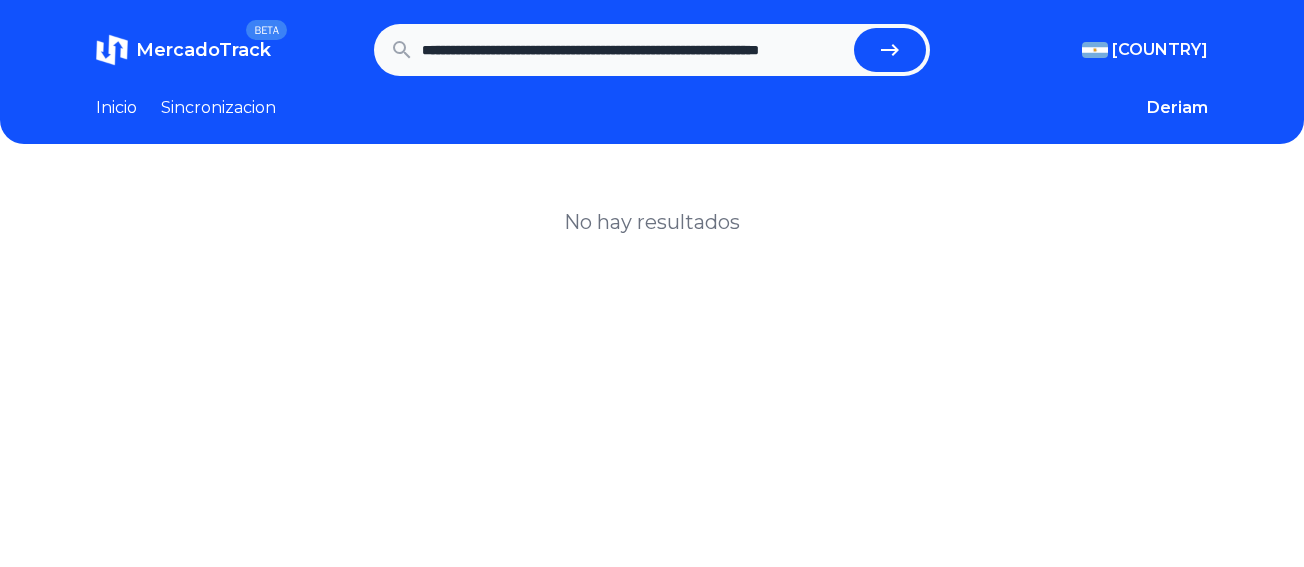 drag, startPoint x: 778, startPoint y: 48, endPoint x: 413, endPoint y: 51, distance: 365.01233 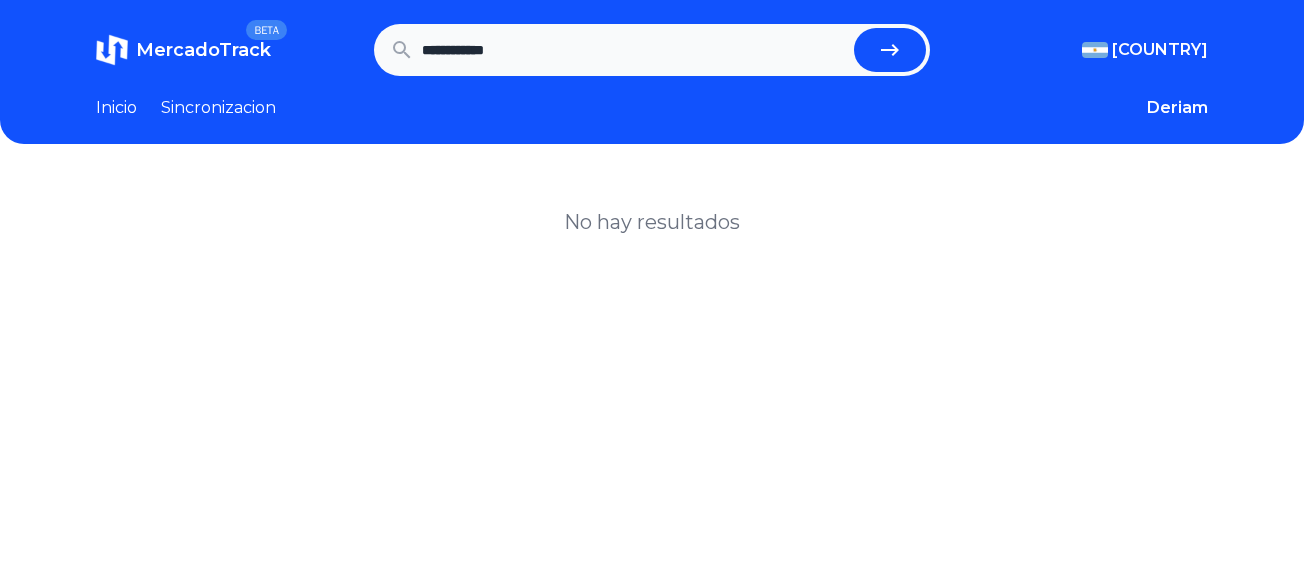 drag, startPoint x: 562, startPoint y: 48, endPoint x: 86, endPoint y: 3, distance: 478.12238 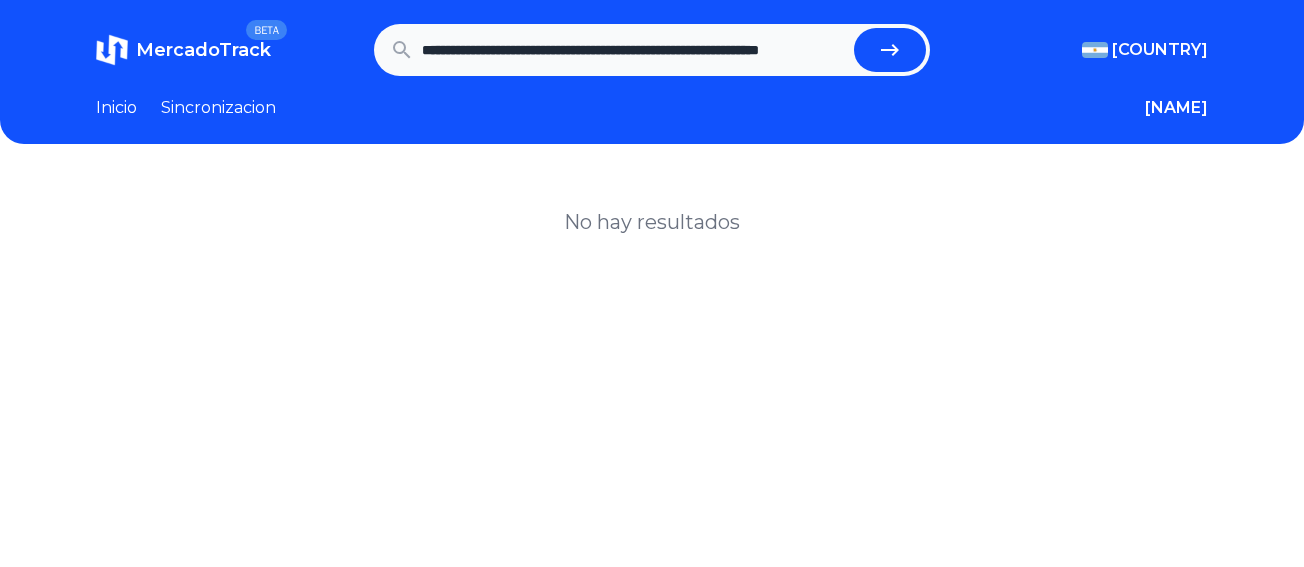 scroll, scrollTop: 0, scrollLeft: 0, axis: both 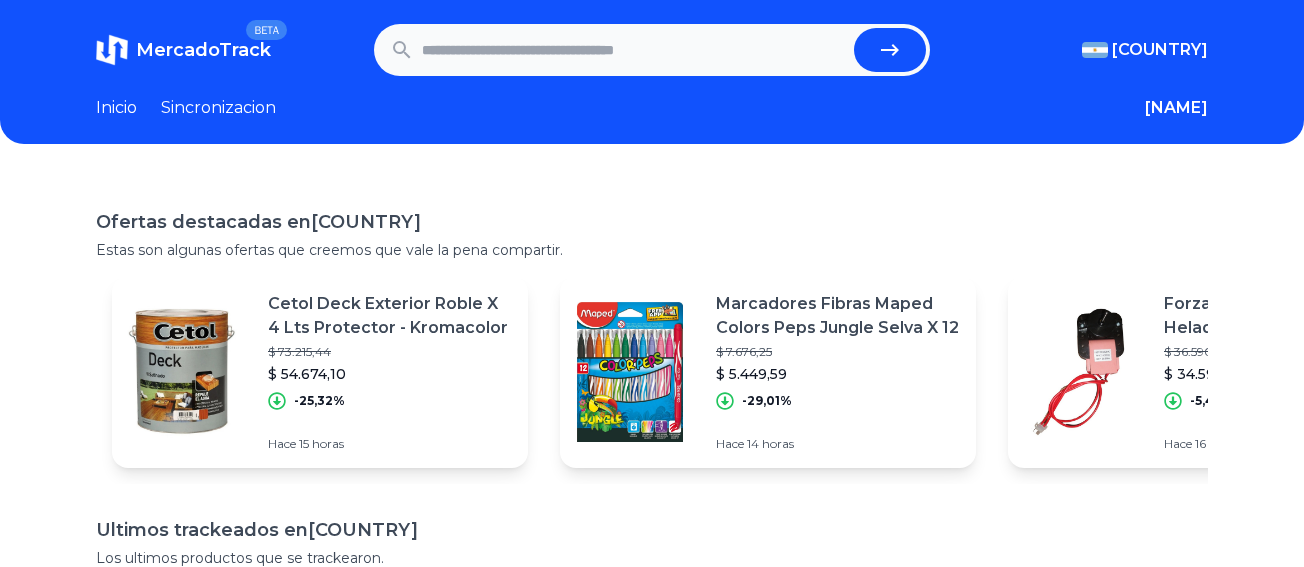 click at bounding box center (634, 50) 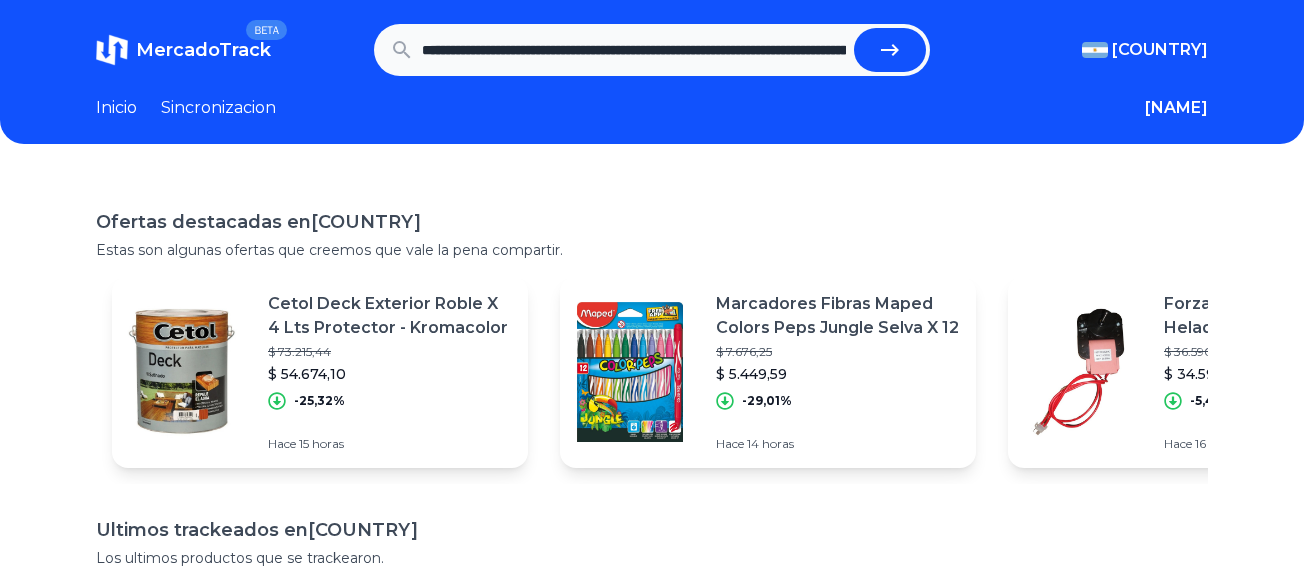 scroll, scrollTop: 0, scrollLeft: 436, axis: horizontal 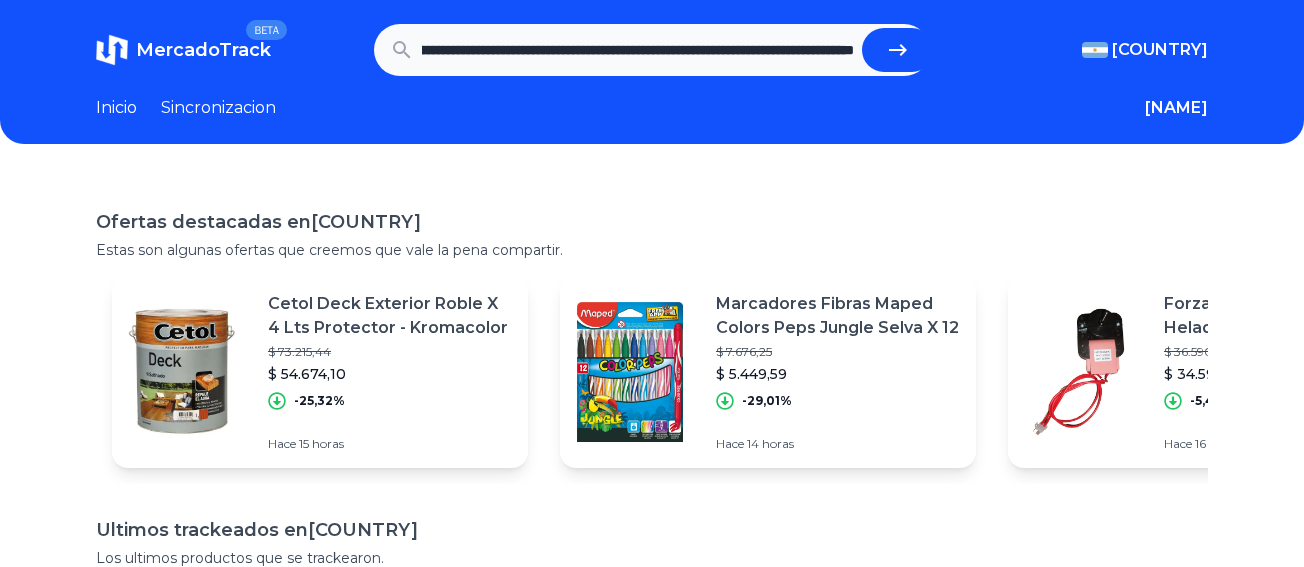 type on "**********" 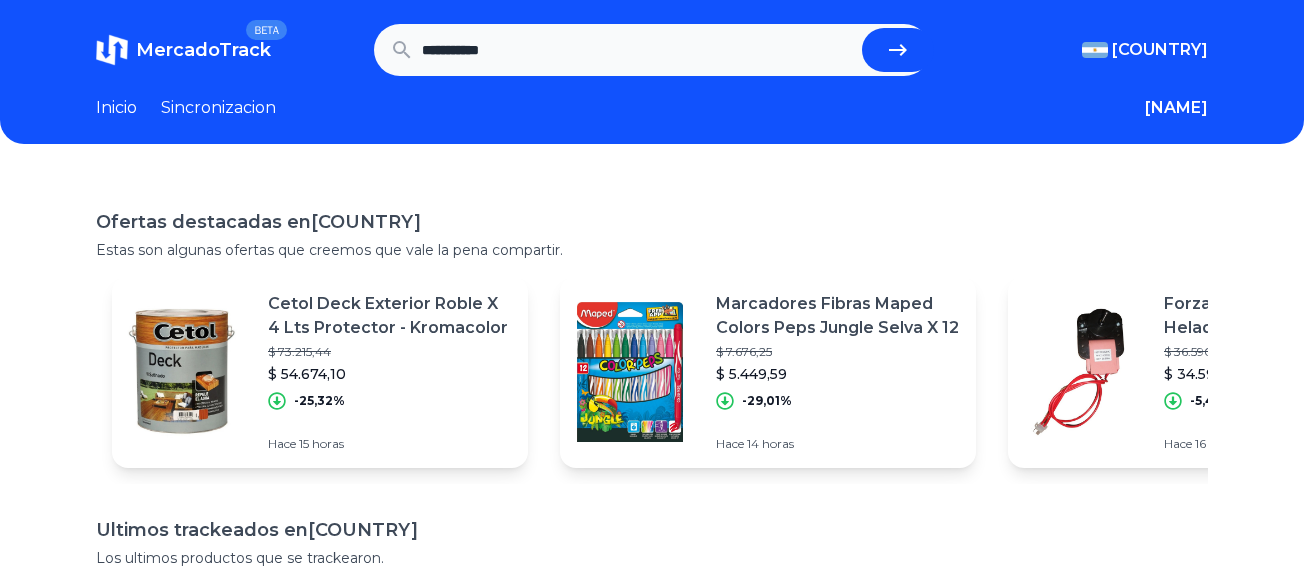 scroll, scrollTop: 0, scrollLeft: 0, axis: both 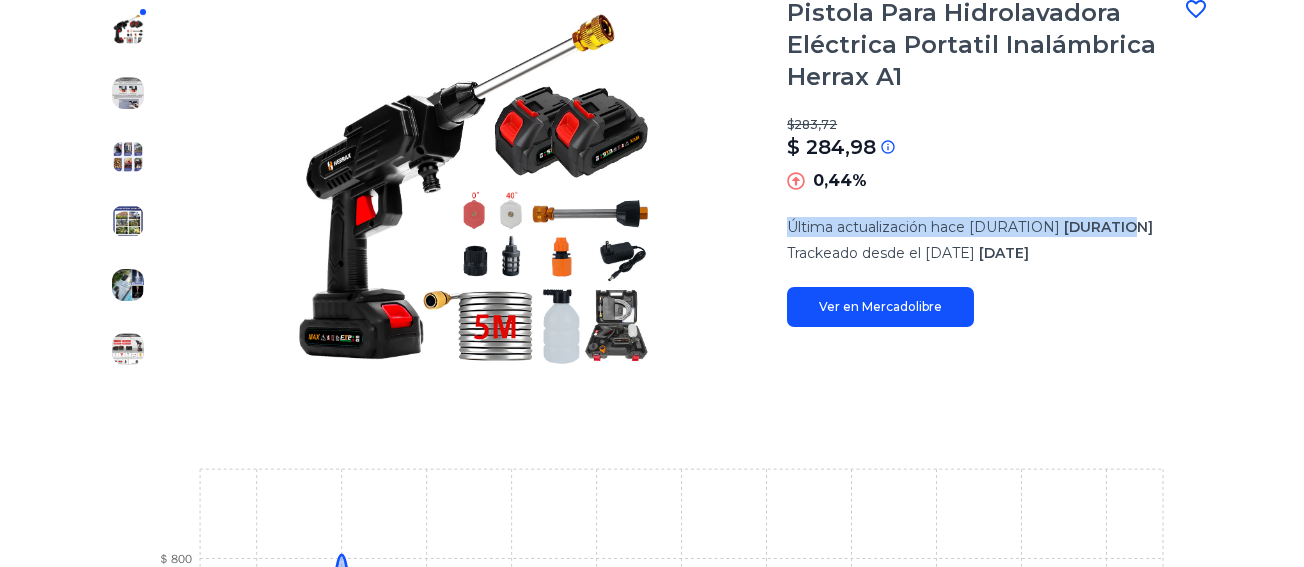 drag, startPoint x: 794, startPoint y: 234, endPoint x: 1064, endPoint y: 227, distance: 270.09073 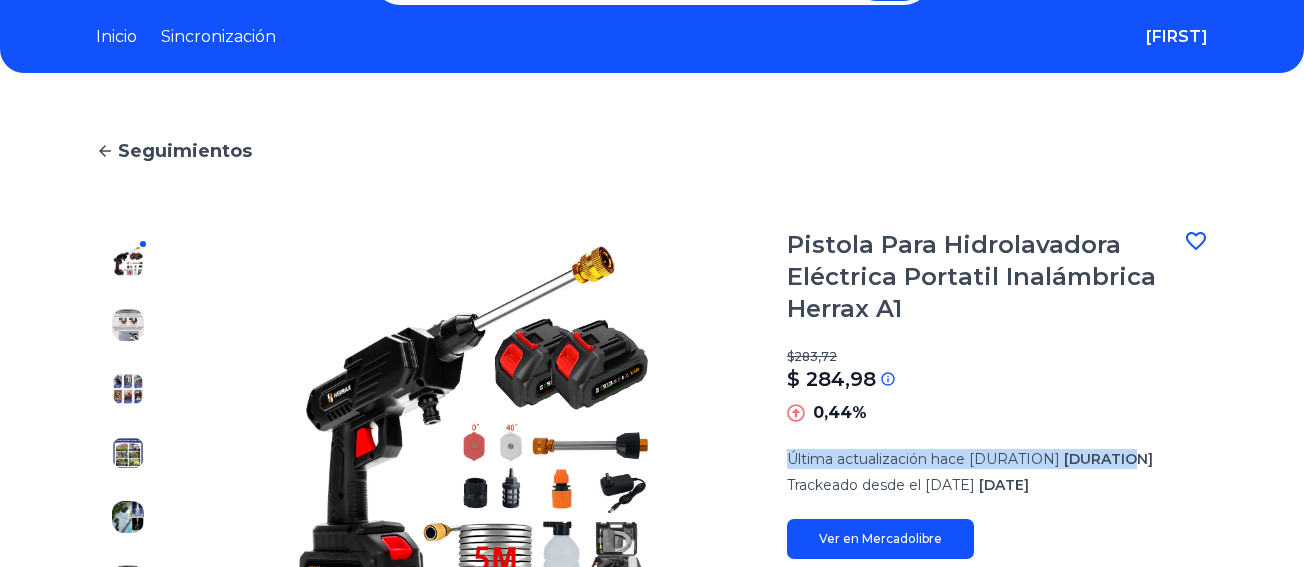 scroll, scrollTop: 0, scrollLeft: 0, axis: both 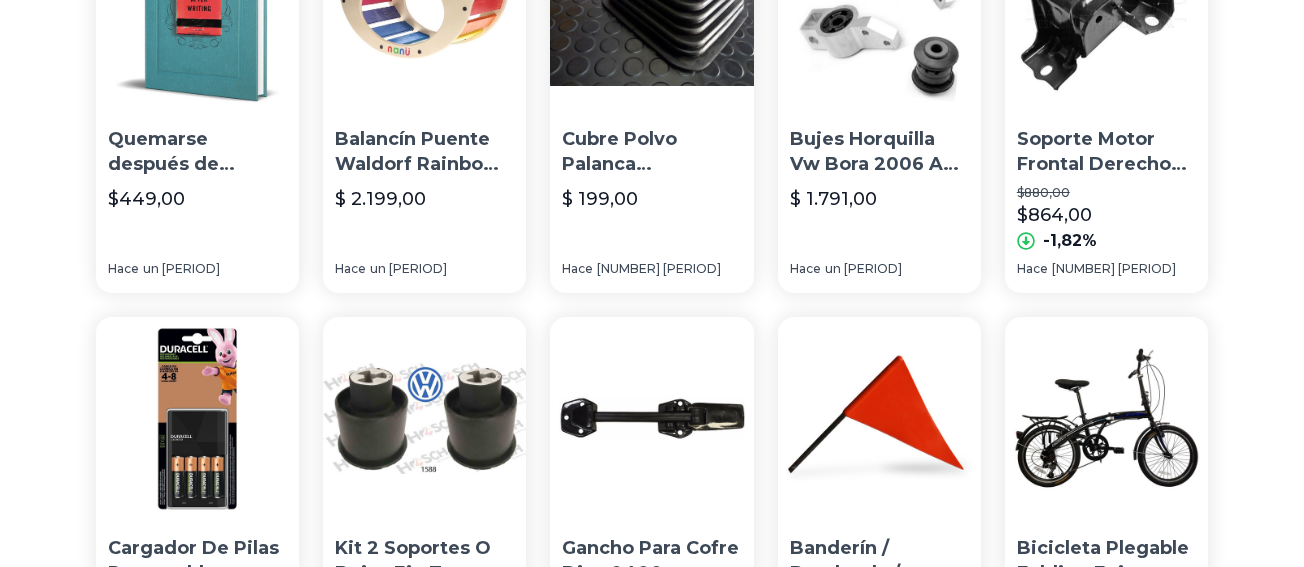 click at bounding box center (197, 418) 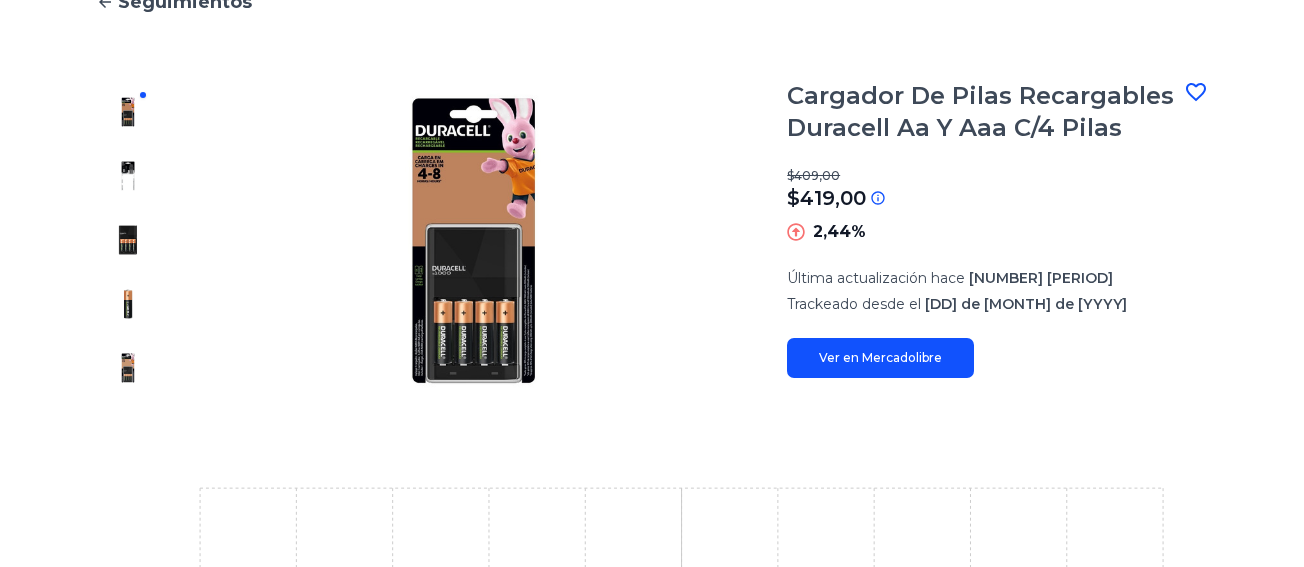 scroll, scrollTop: 0, scrollLeft: 0, axis: both 